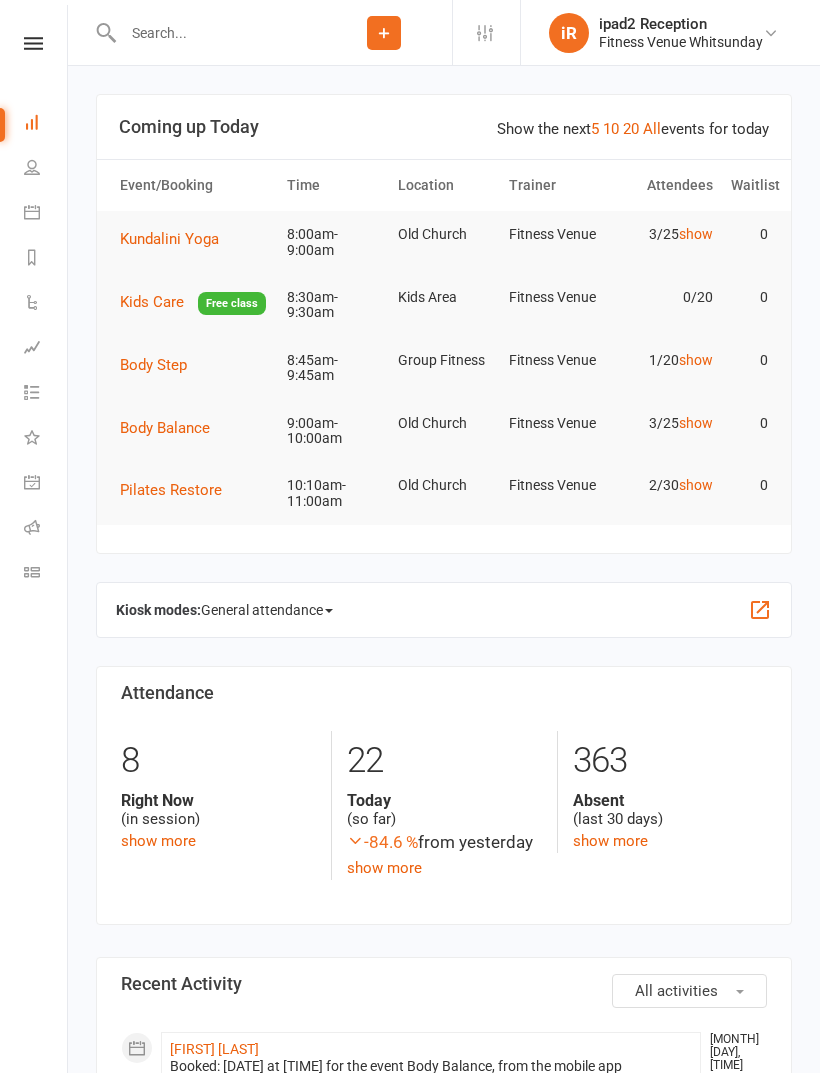 scroll, scrollTop: 0, scrollLeft: 0, axis: both 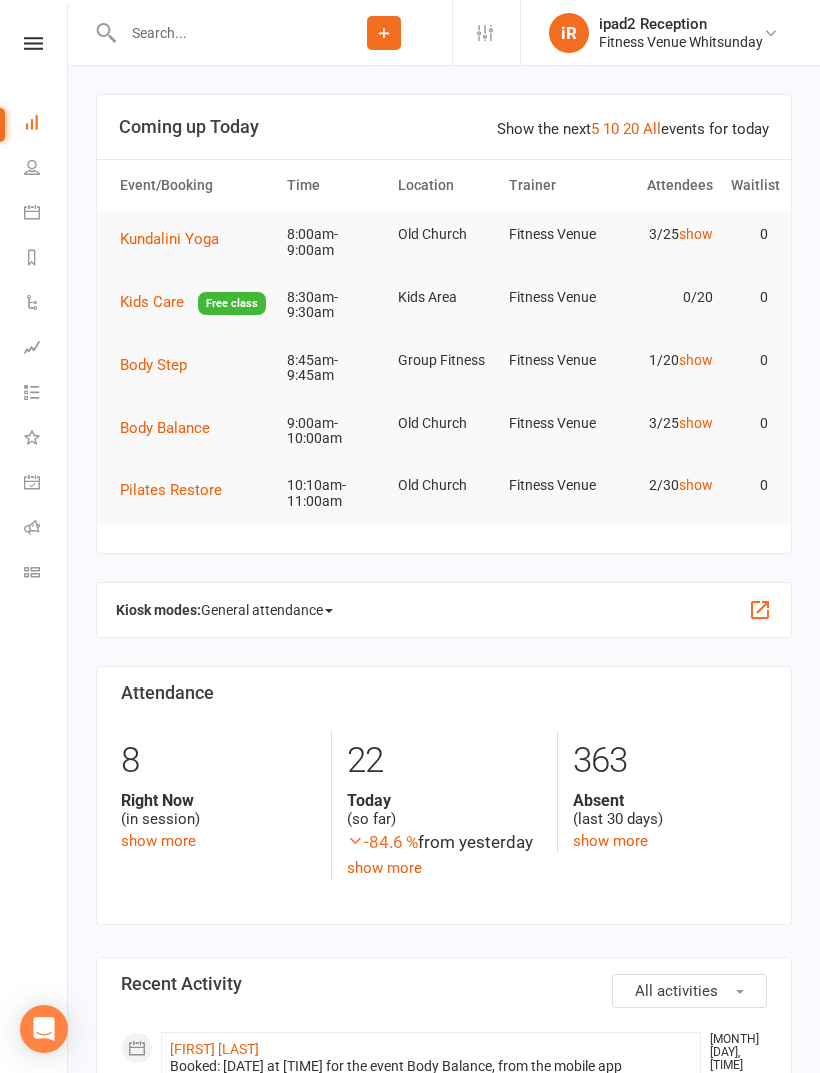 click at bounding box center [33, 43] 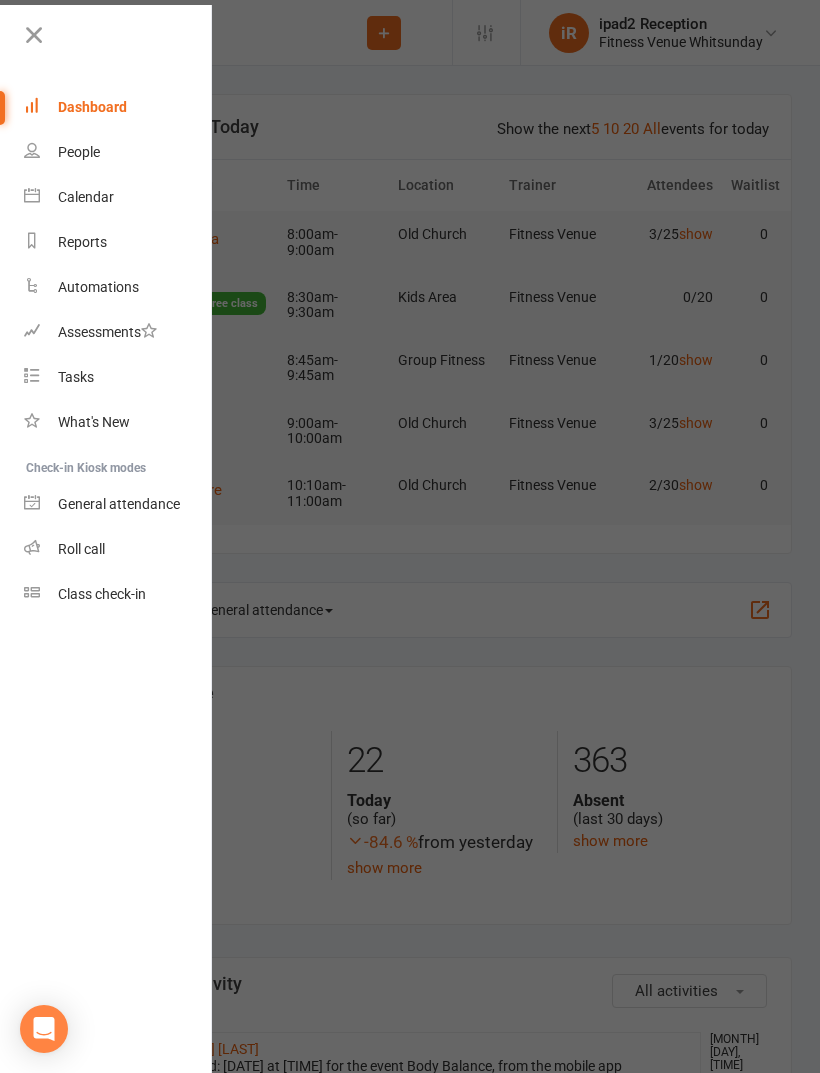 click at bounding box center [34, 35] 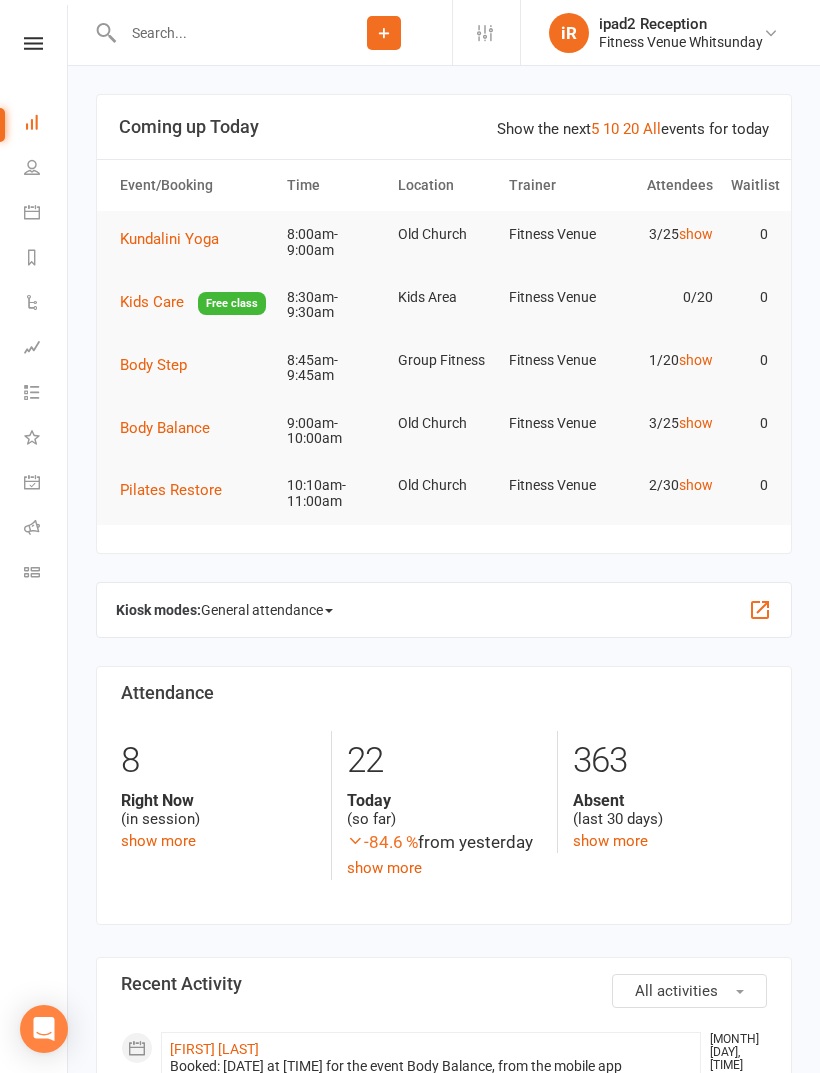 click at bounding box center (33, 43) 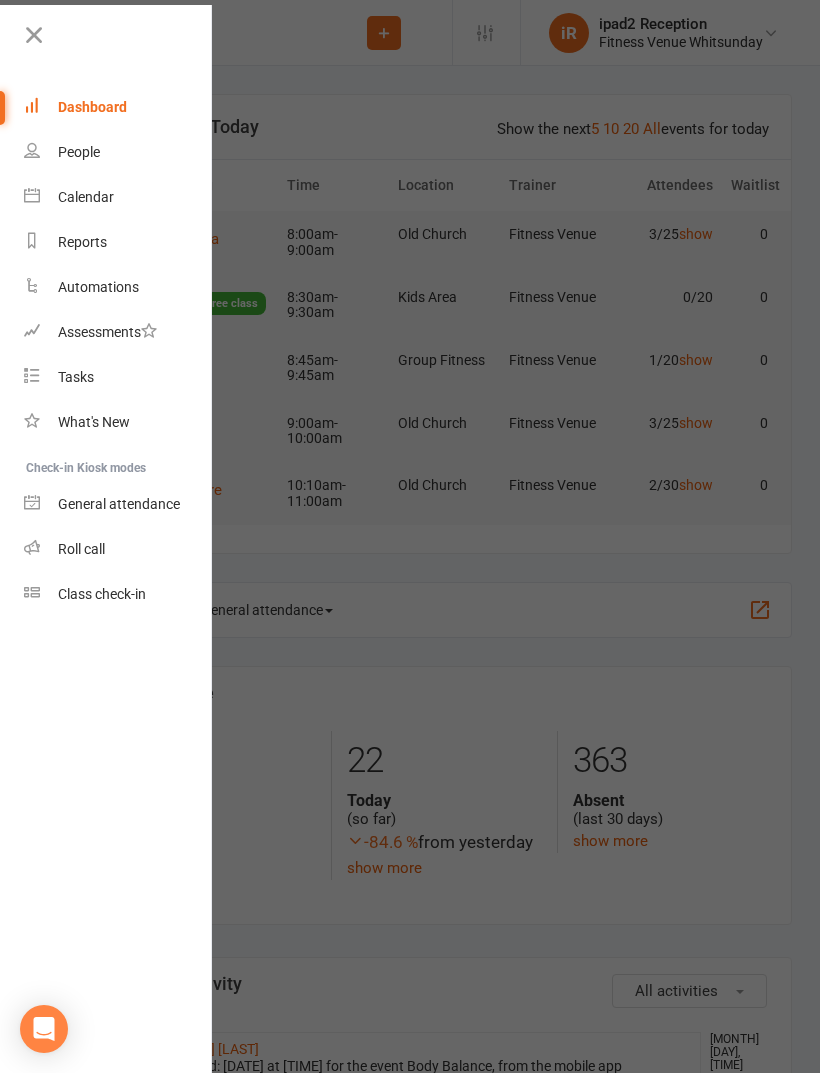click at bounding box center (34, 35) 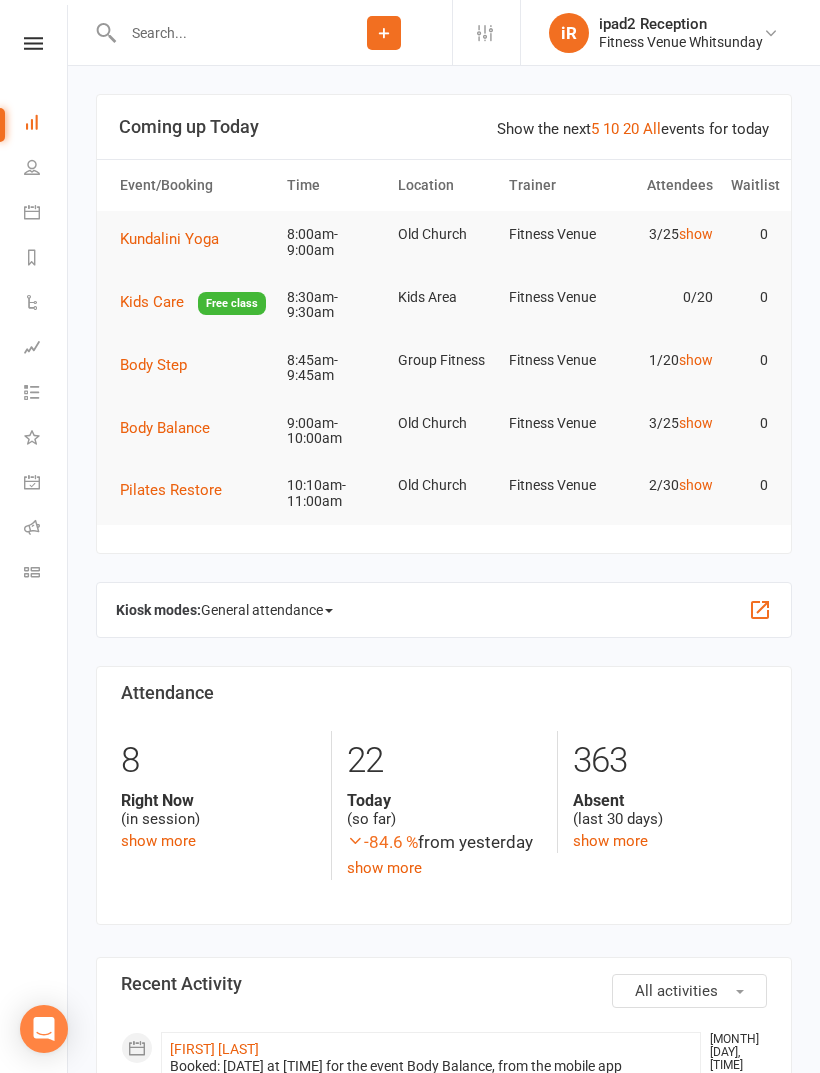 click at bounding box center (32, 212) 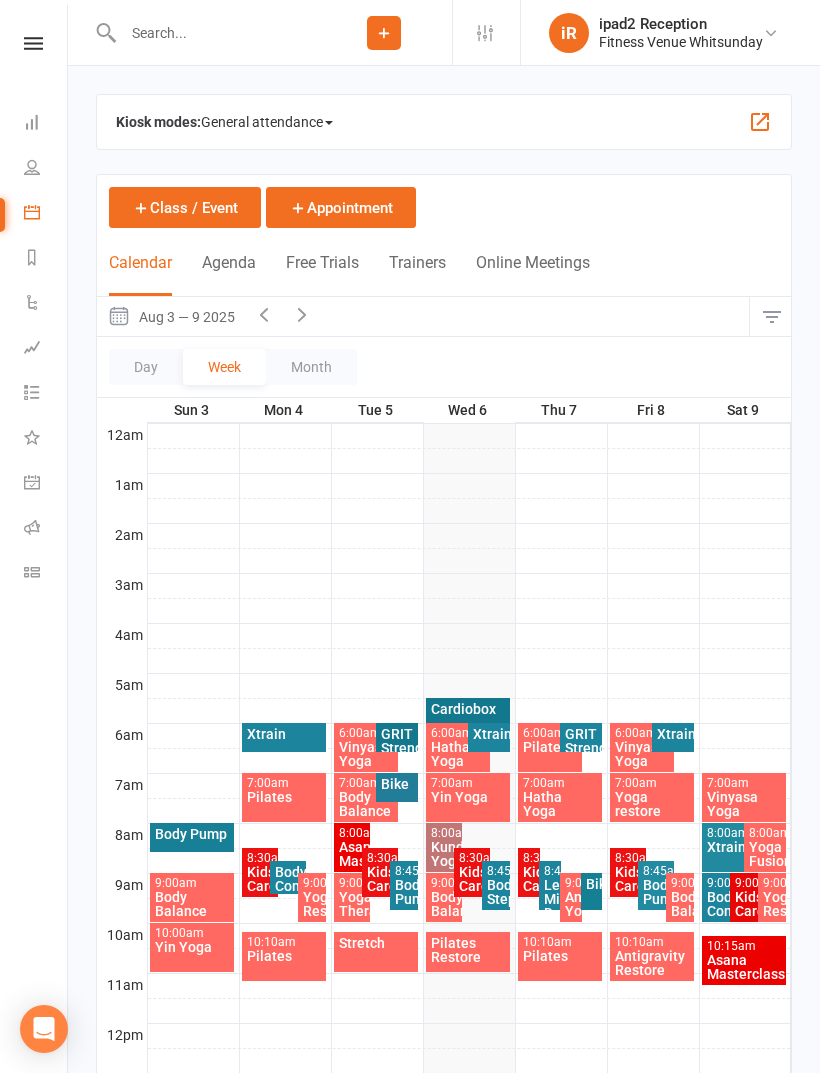 click at bounding box center [32, 167] 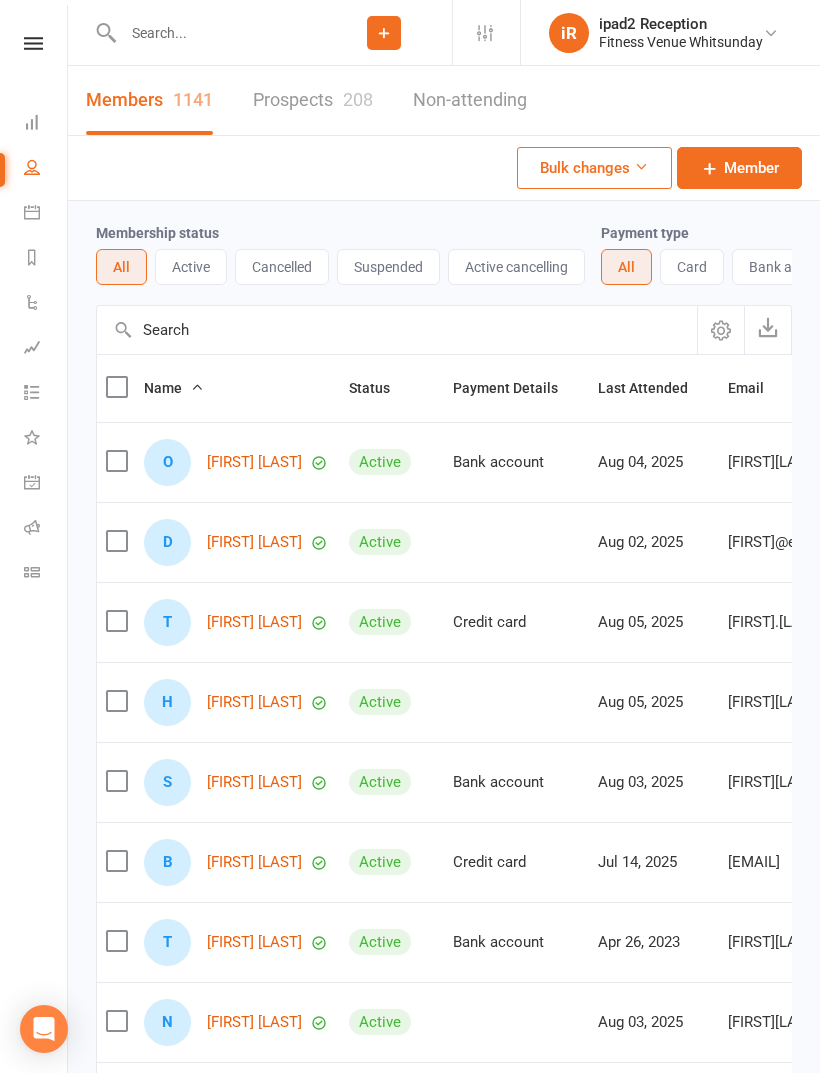 click at bounding box center (32, 122) 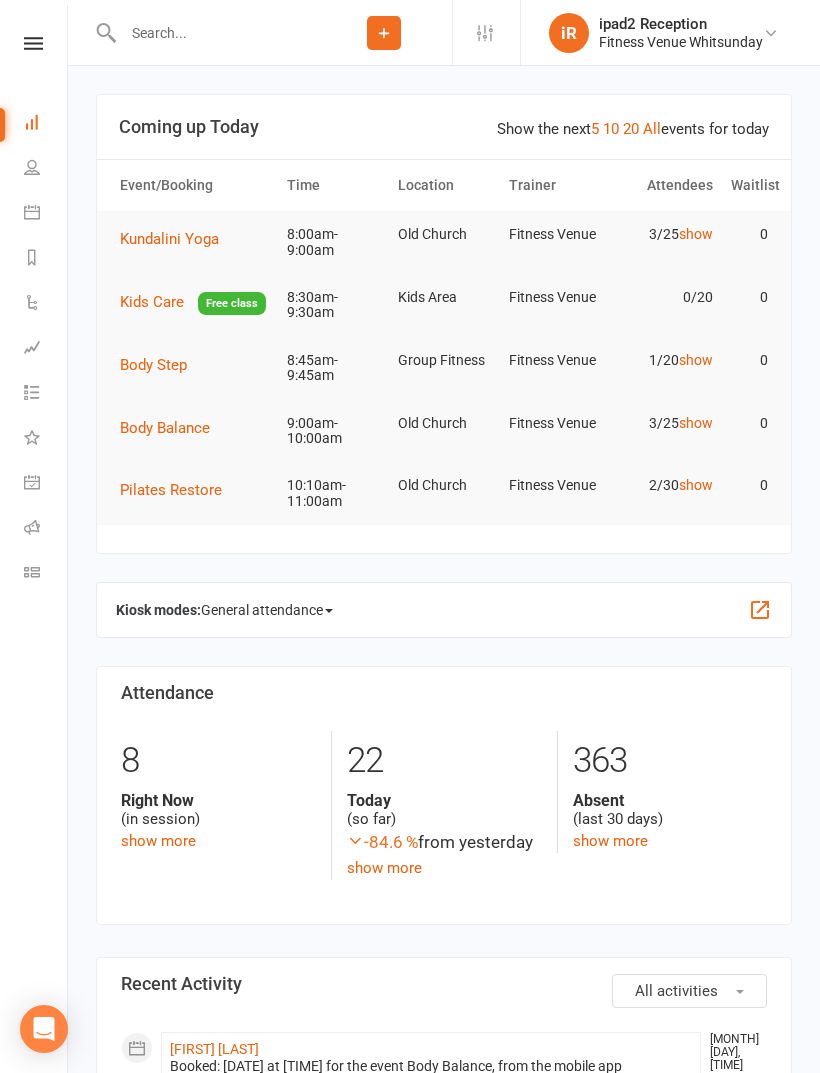 click on "People" at bounding box center [46, 169] 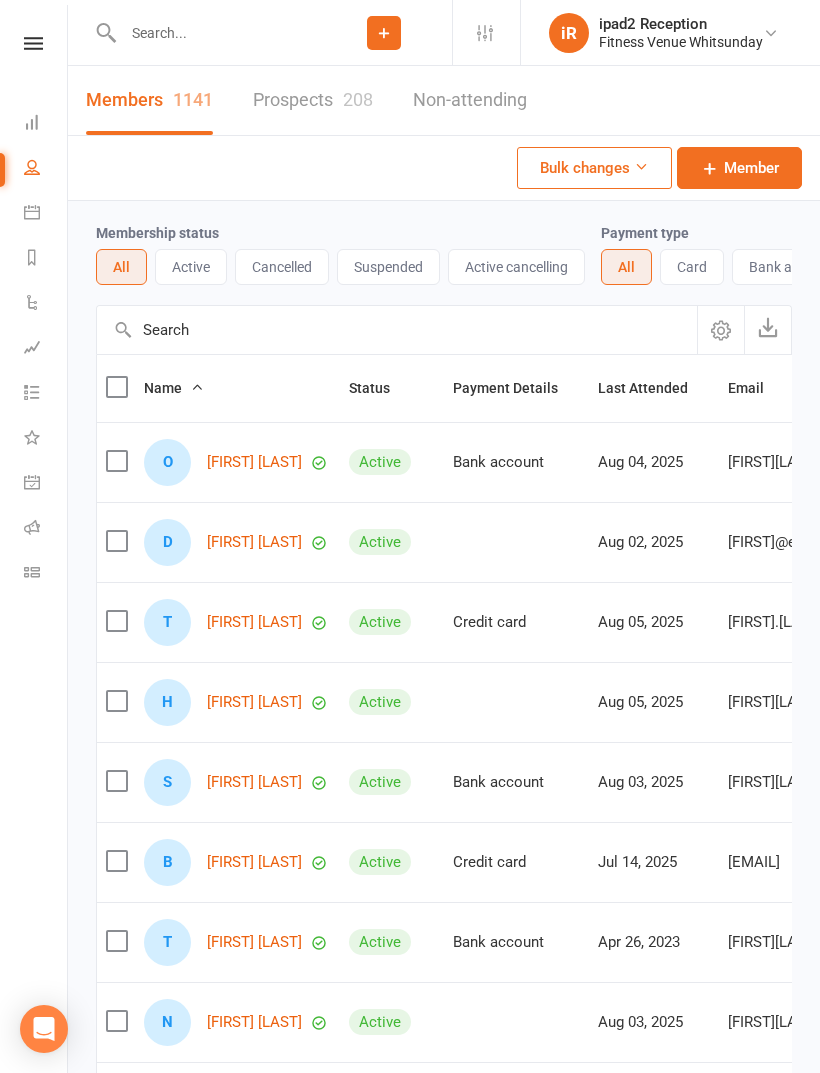 click on "iR ipad2 Reception Fitness Venue Whitsunday My profile Help Terms & conditions  Privacy policy  Sign out" at bounding box center [670, 32] 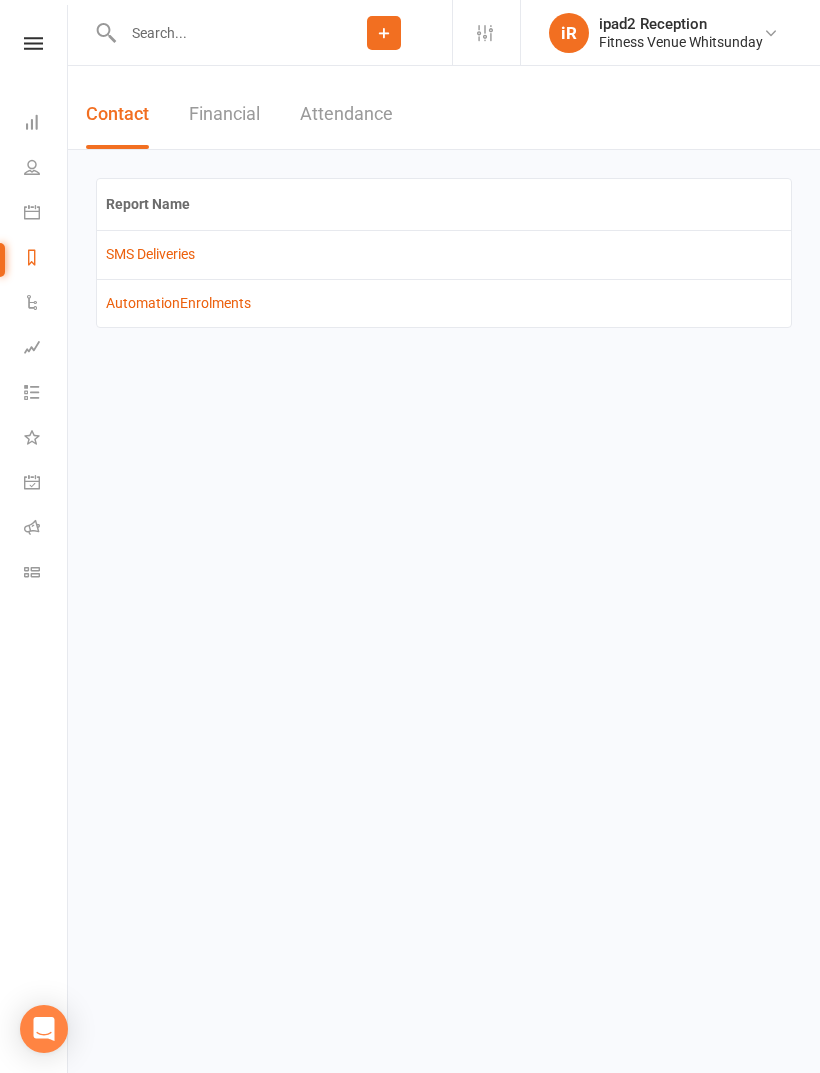 click at bounding box center [32, 212] 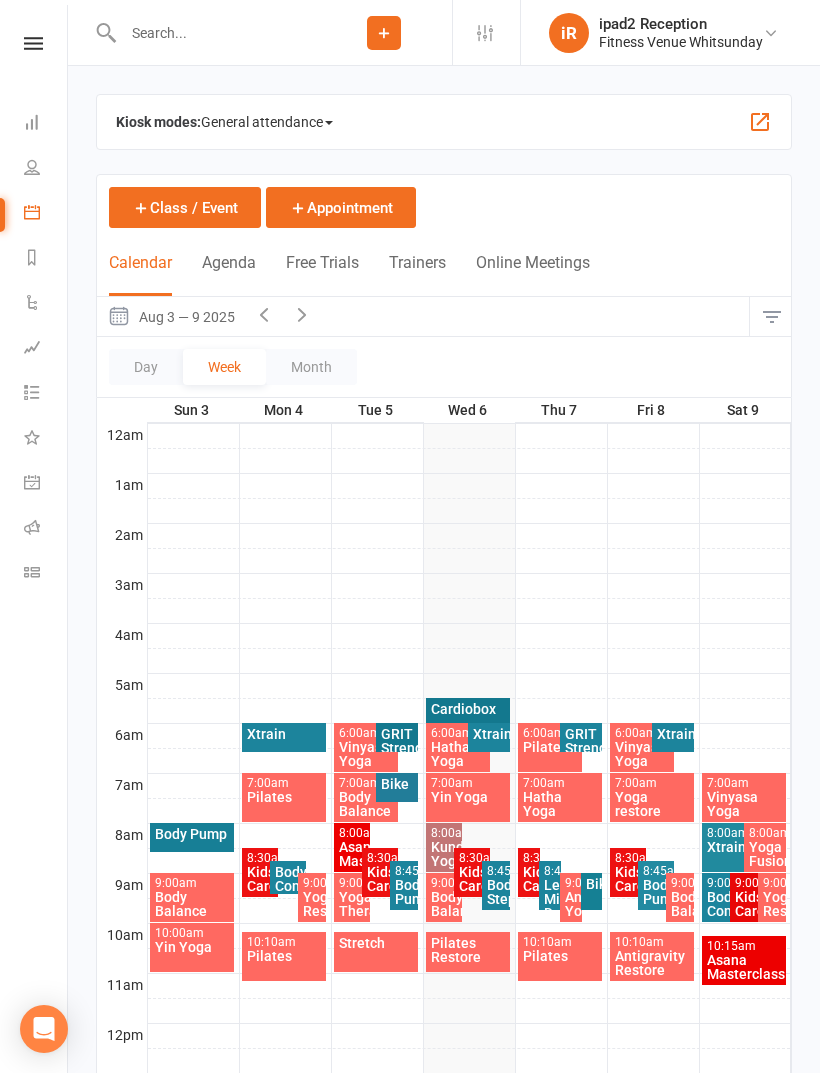 click on "Class / Event" at bounding box center [185, 207] 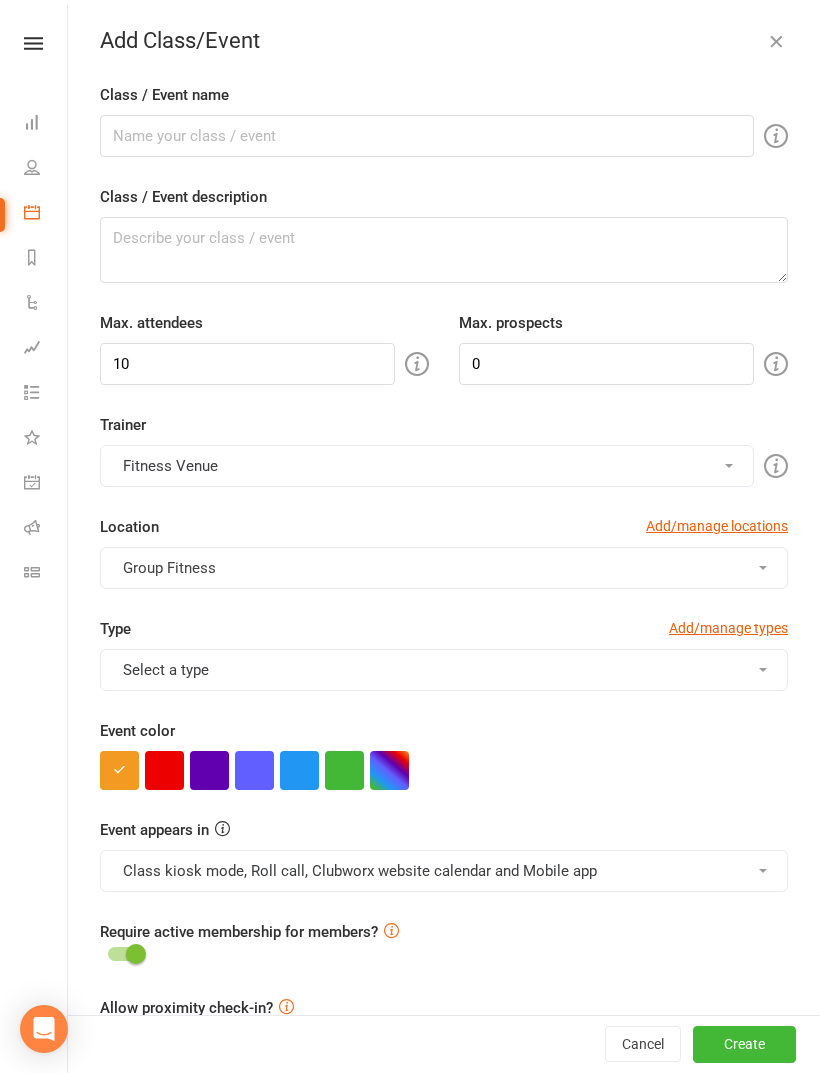 checkbox on "true" 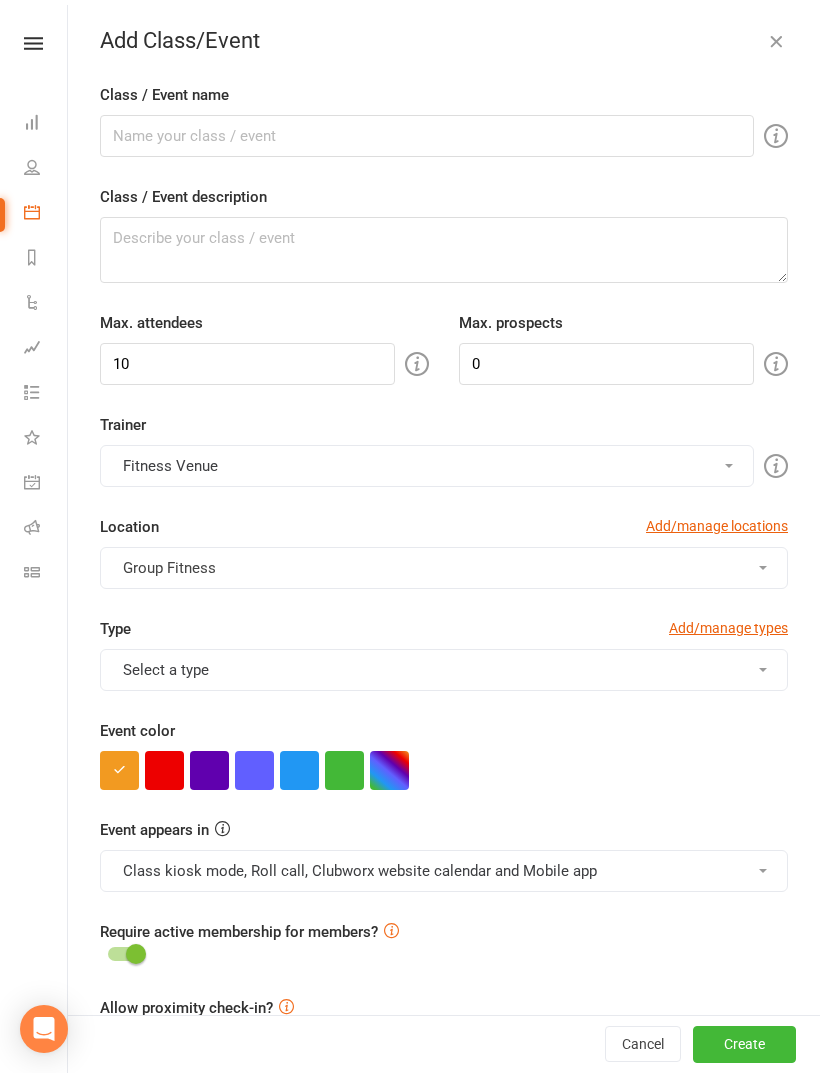 click at bounding box center (776, 41) 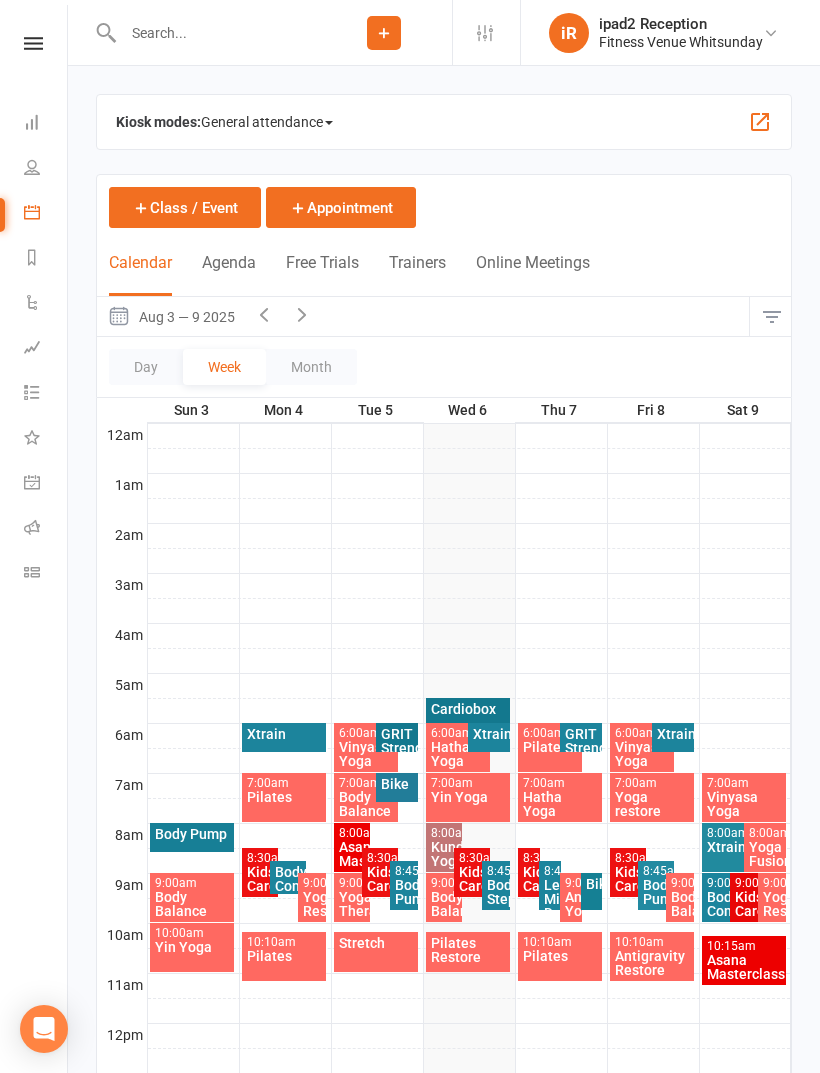 click on "Kiosk modes:  General attendance  General attendance Class Roll call" at bounding box center [444, 122] 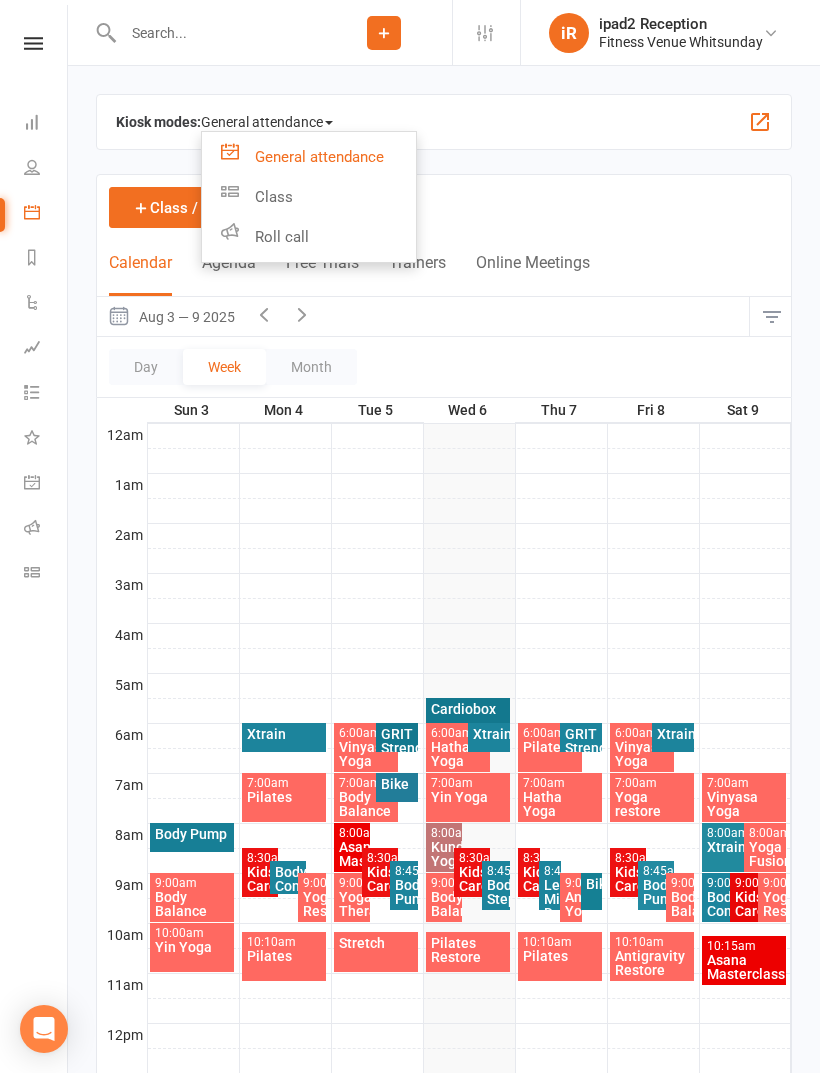 click on "Class" at bounding box center (309, 197) 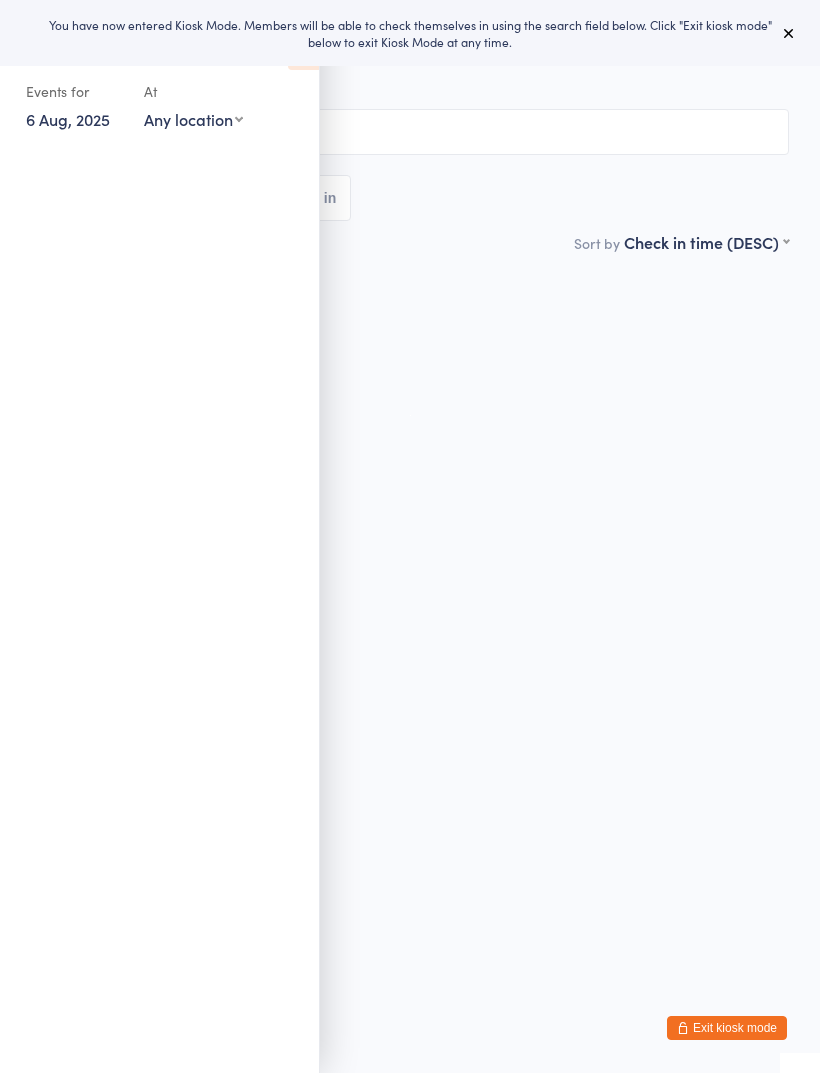 scroll, scrollTop: 0, scrollLeft: 0, axis: both 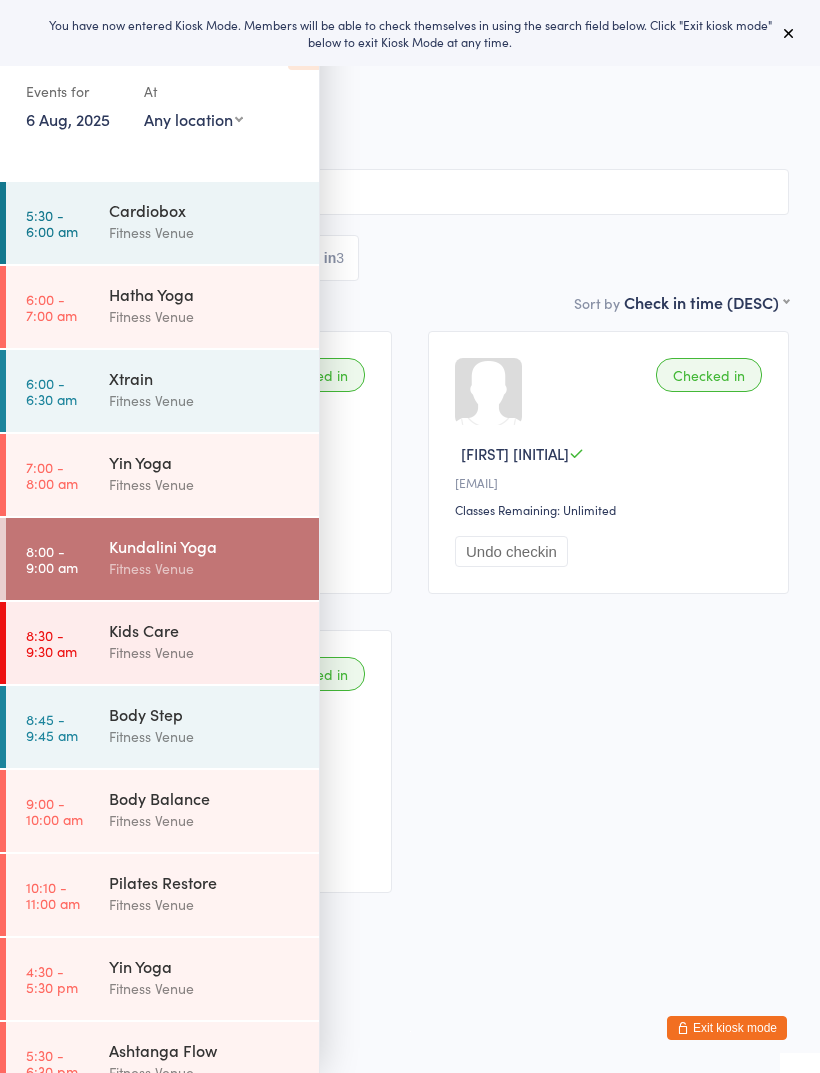 click on "Fitness Venue" at bounding box center [205, 736] 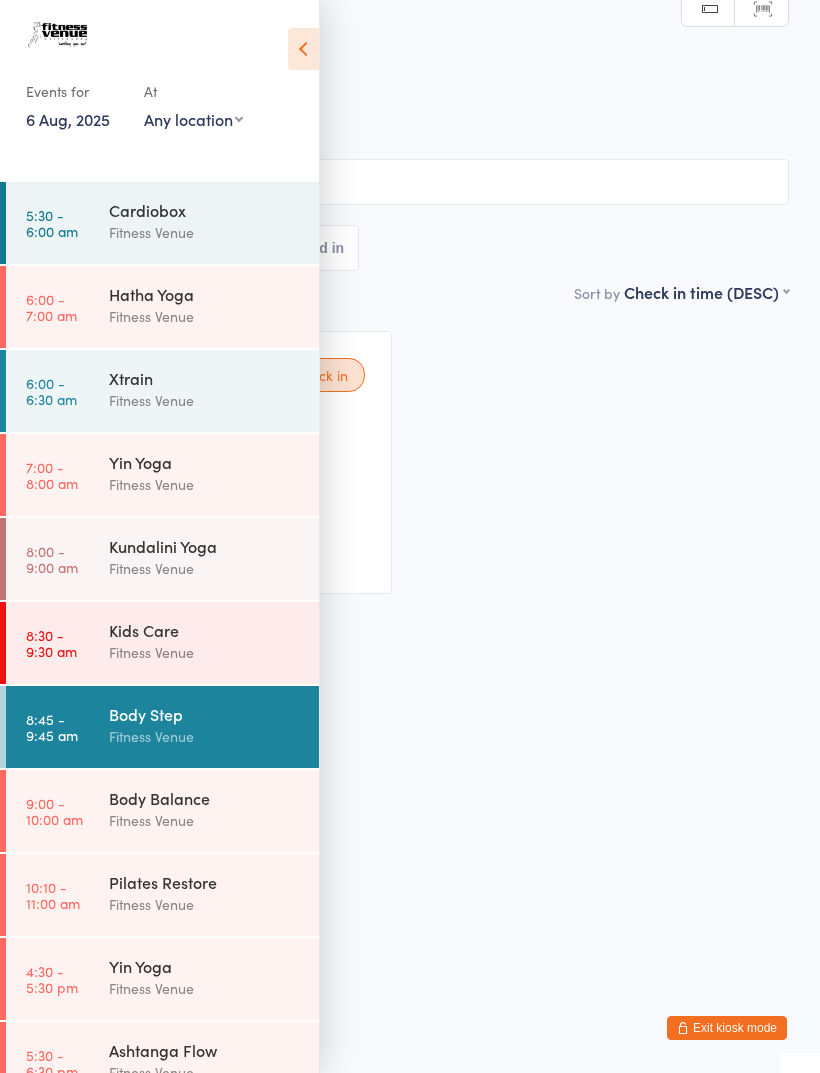 click on "Body Step Fitness Venue" at bounding box center (214, 725) 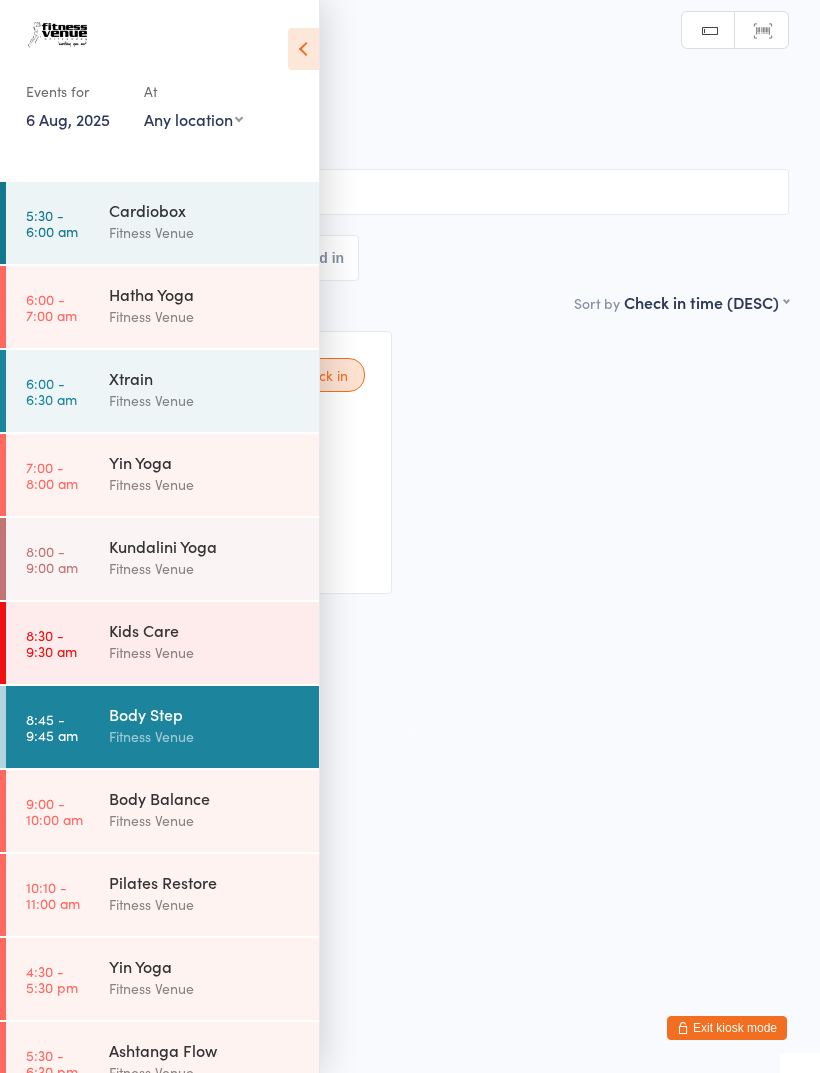 click at bounding box center (303, 49) 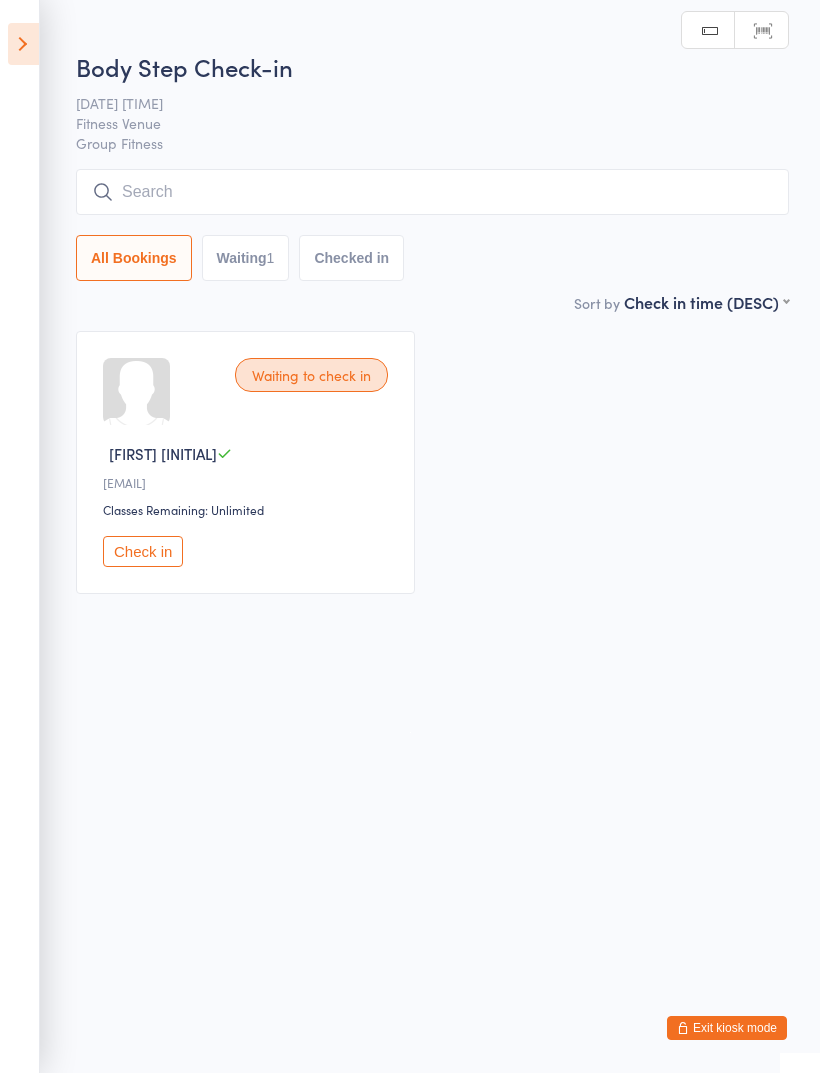 click at bounding box center [432, 192] 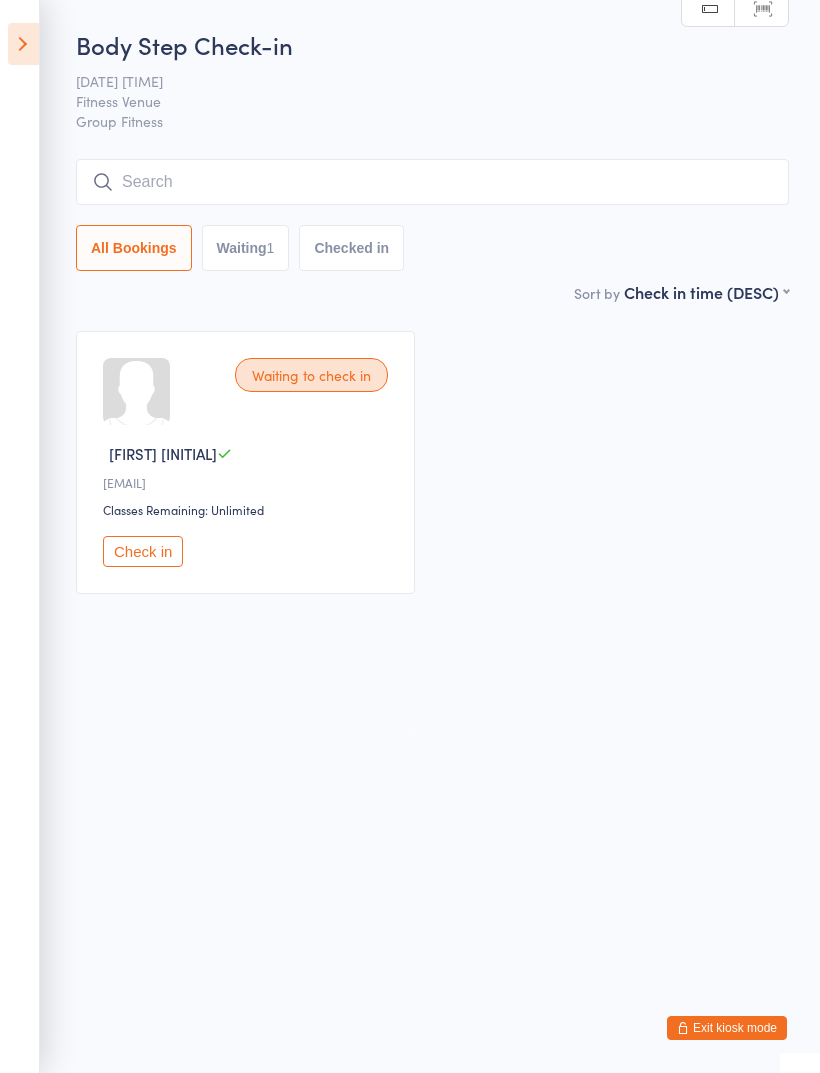 click on "Check in" at bounding box center (143, 551) 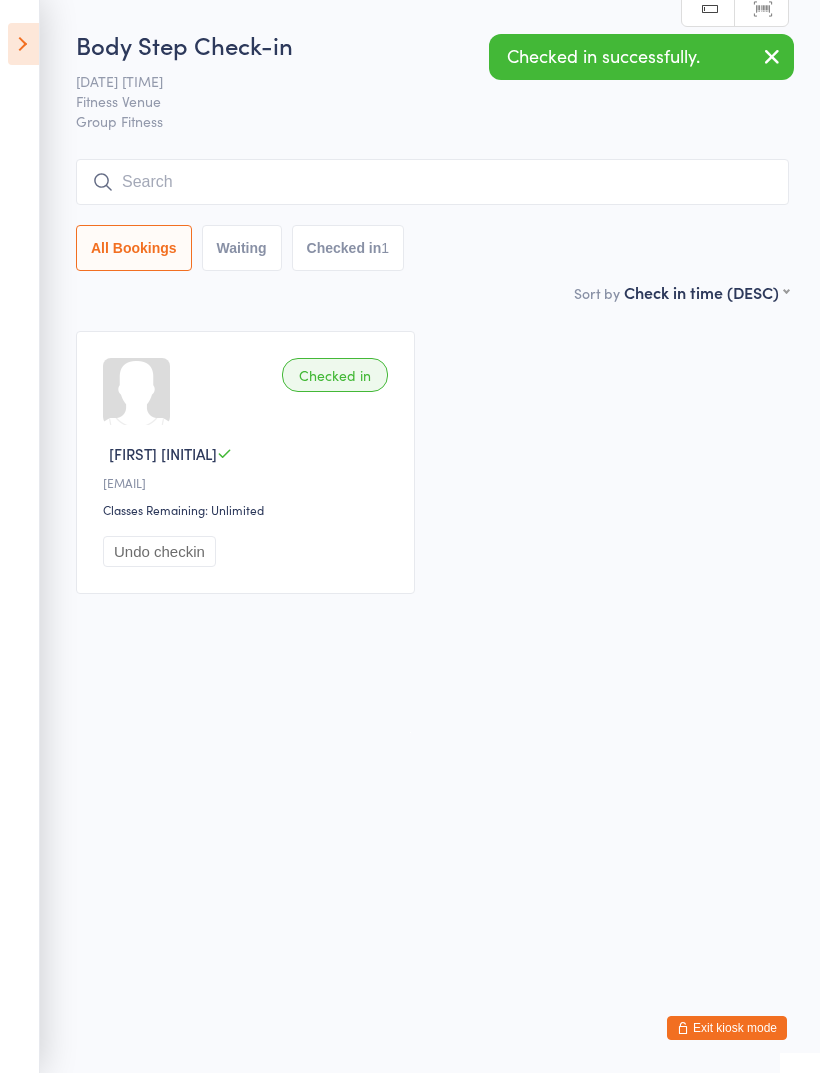 click at bounding box center [432, 182] 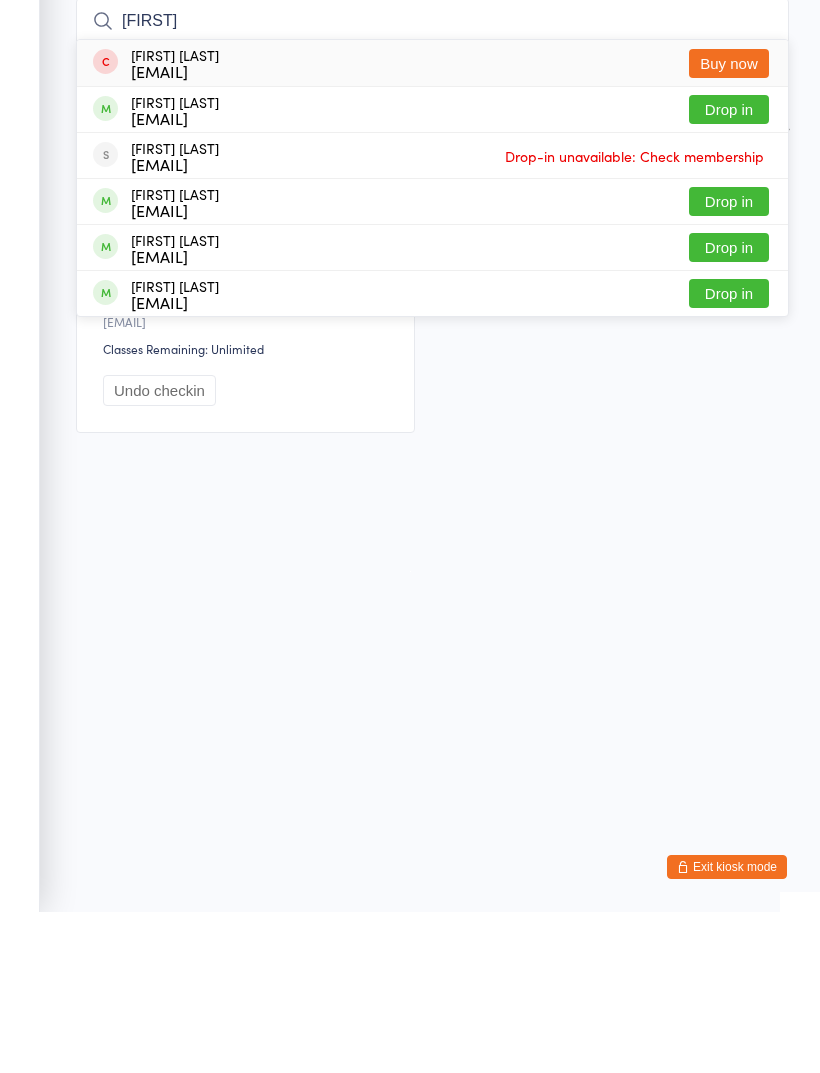 type on "Rach" 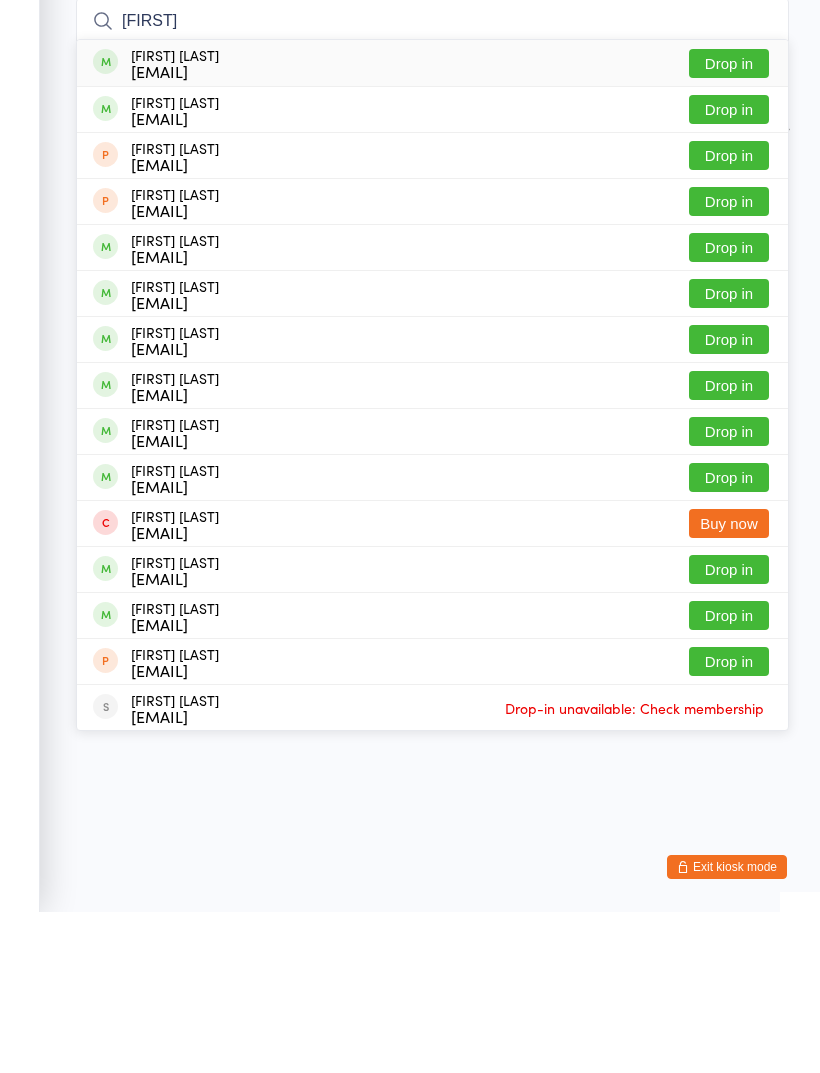 type on "Sarah" 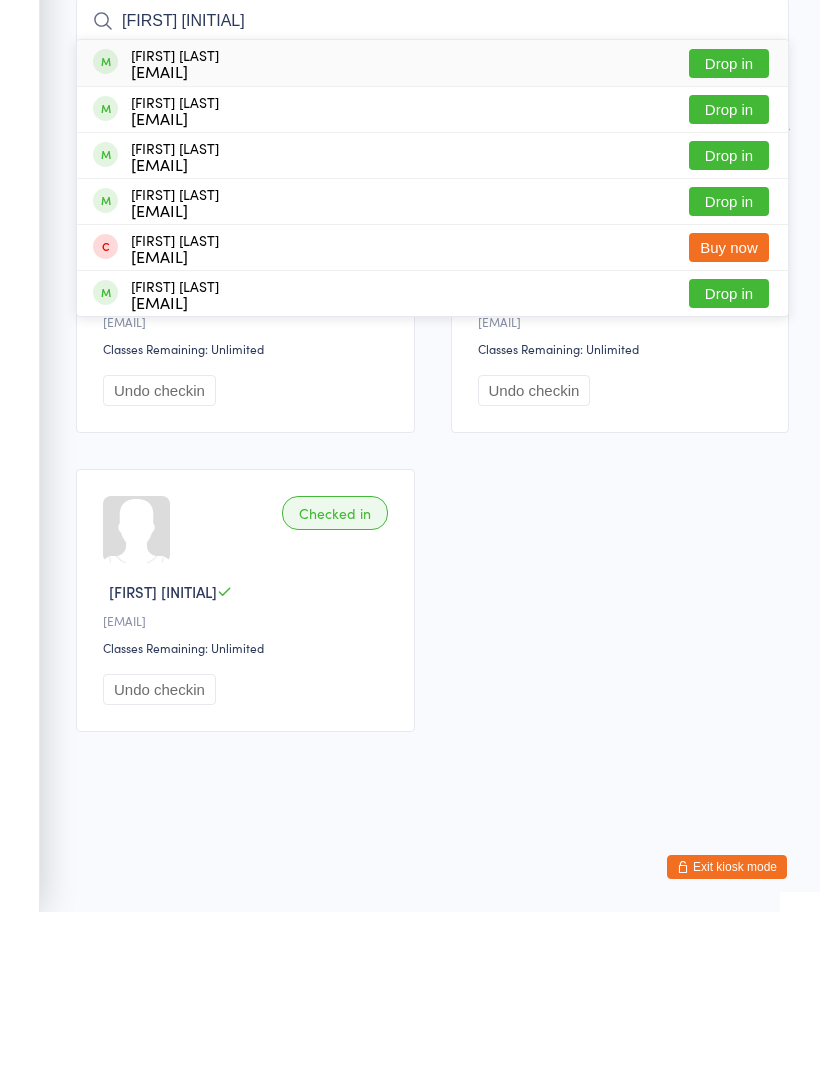 type on "Ashley hu" 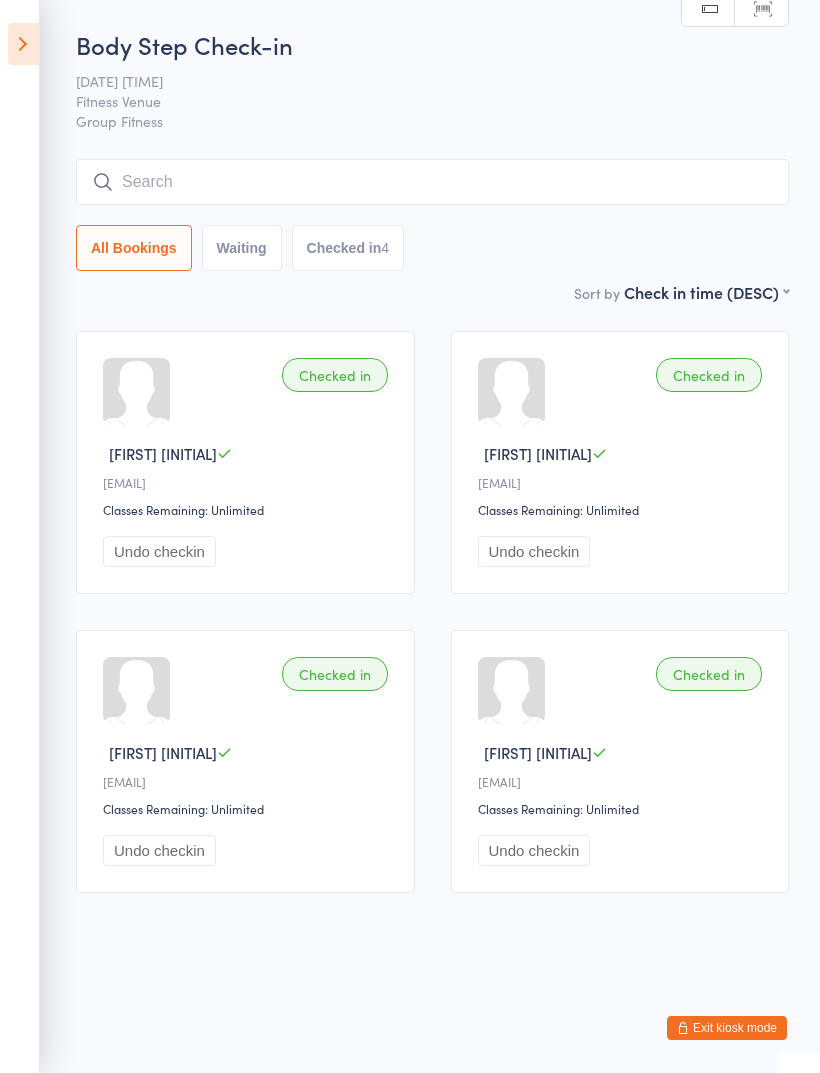 click at bounding box center [432, 182] 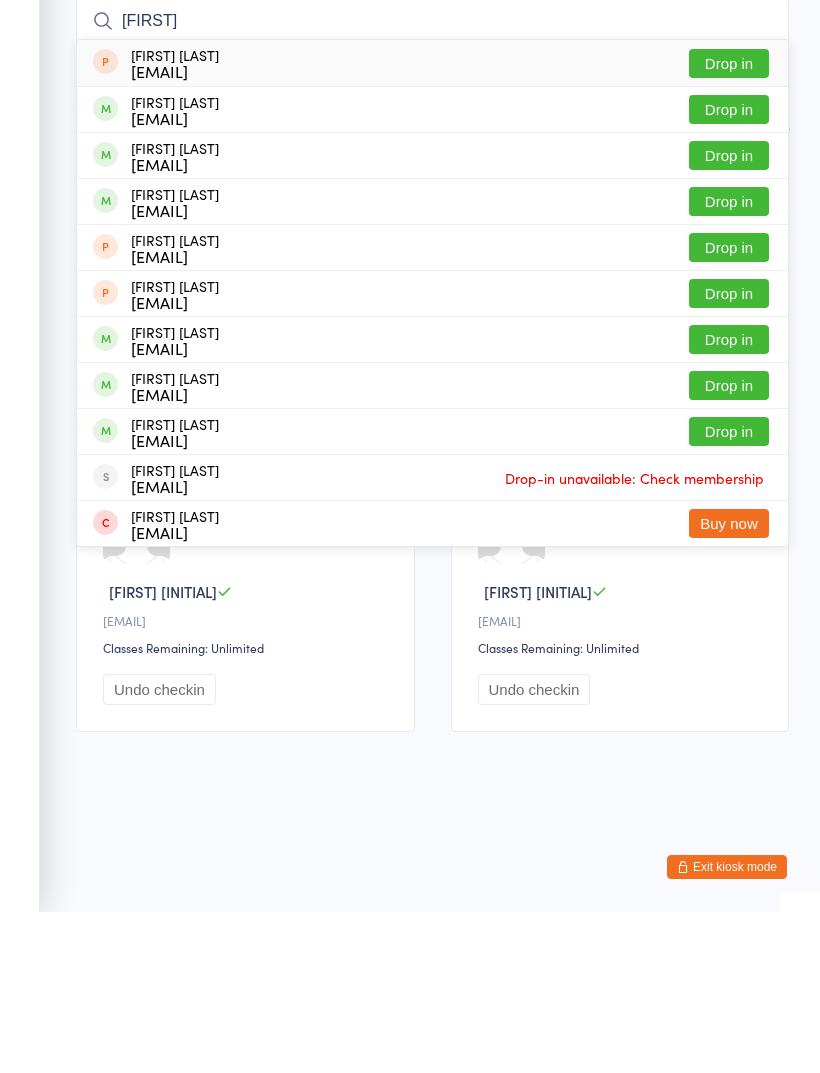 type on "Sally" 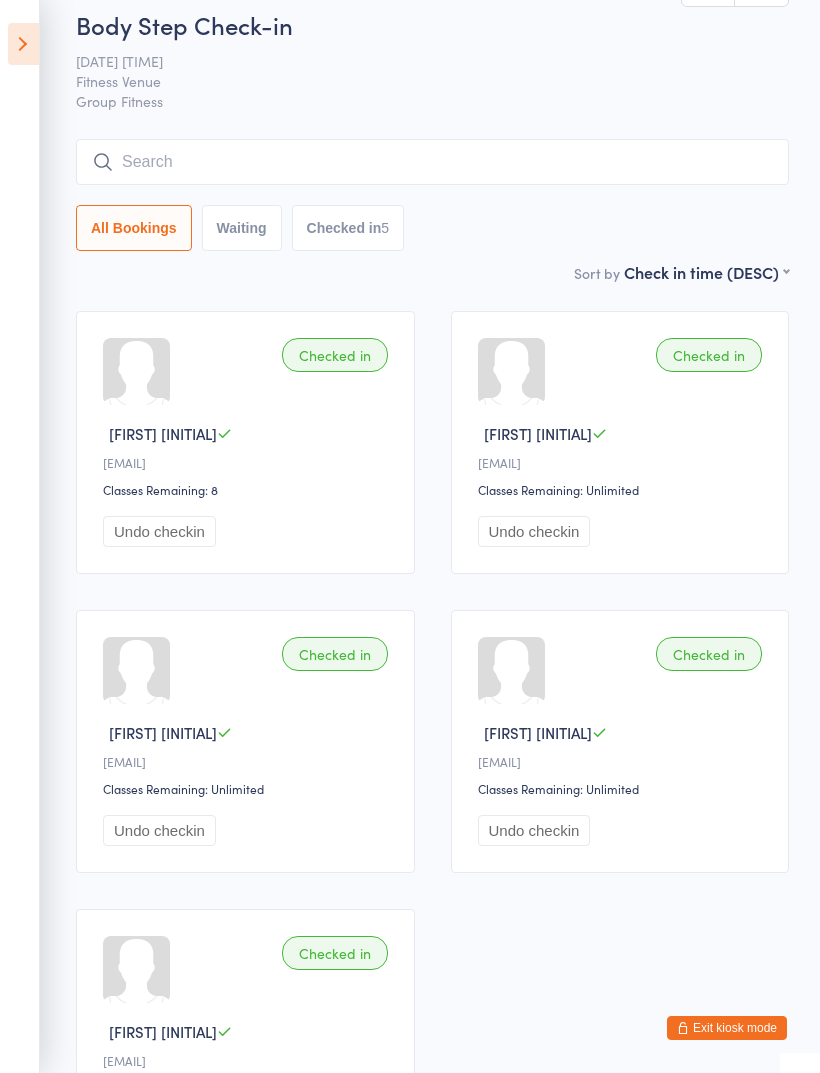 scroll, scrollTop: 19, scrollLeft: 0, axis: vertical 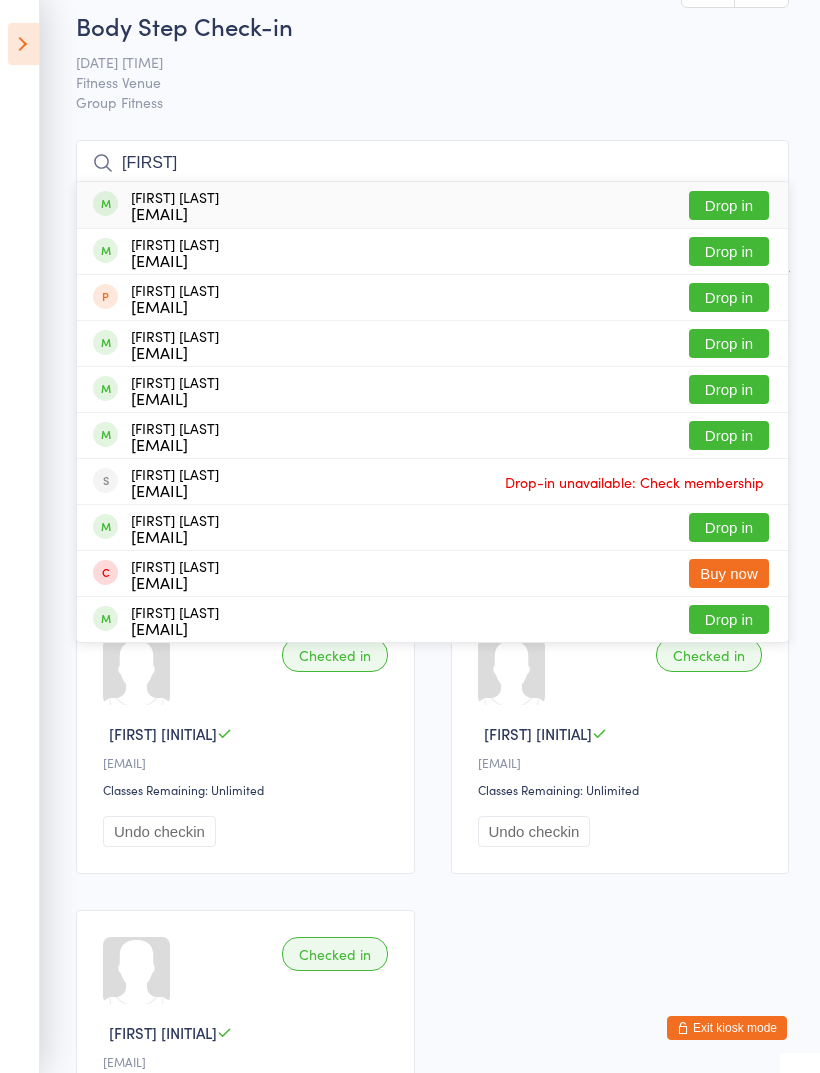 type on "Liz" 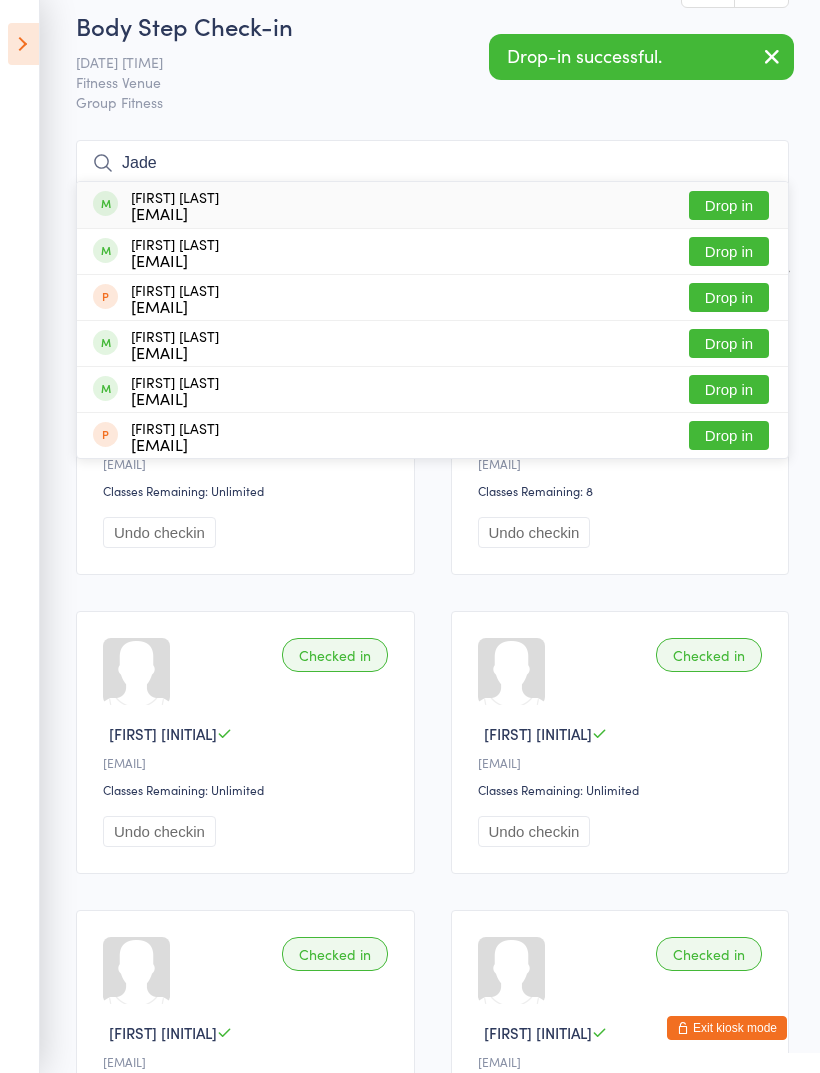 type on "Jade" 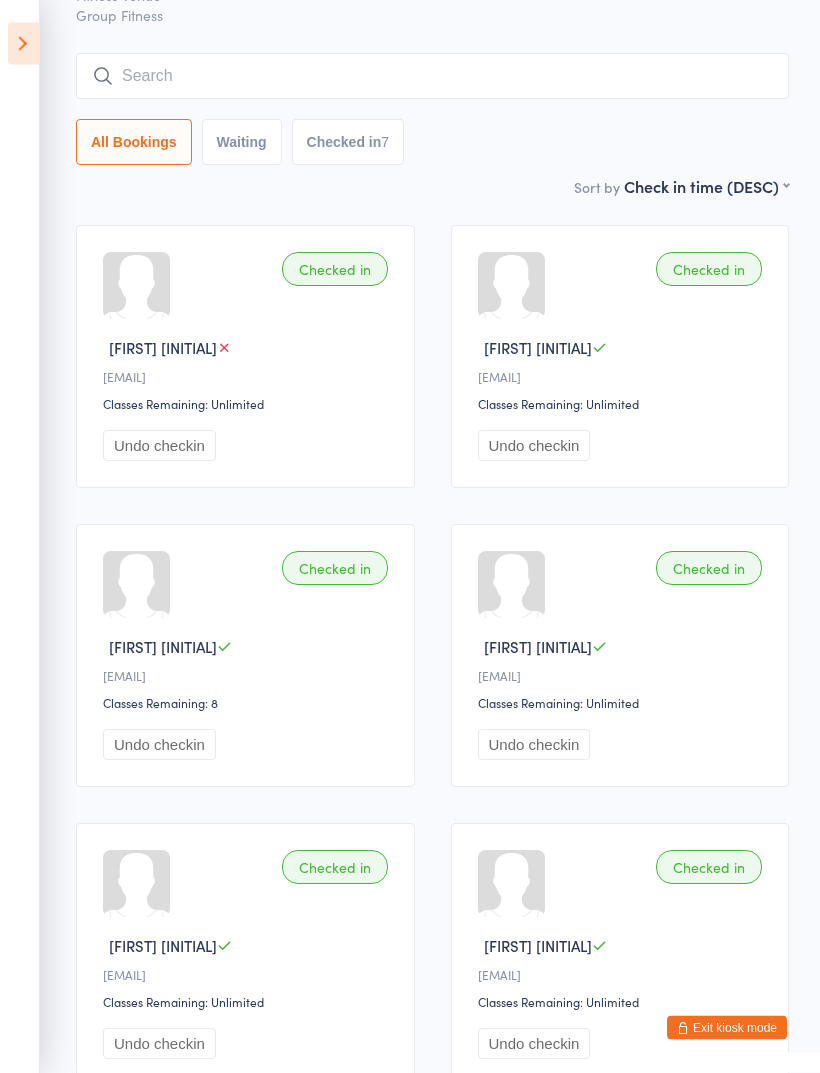 scroll, scrollTop: 0, scrollLeft: 0, axis: both 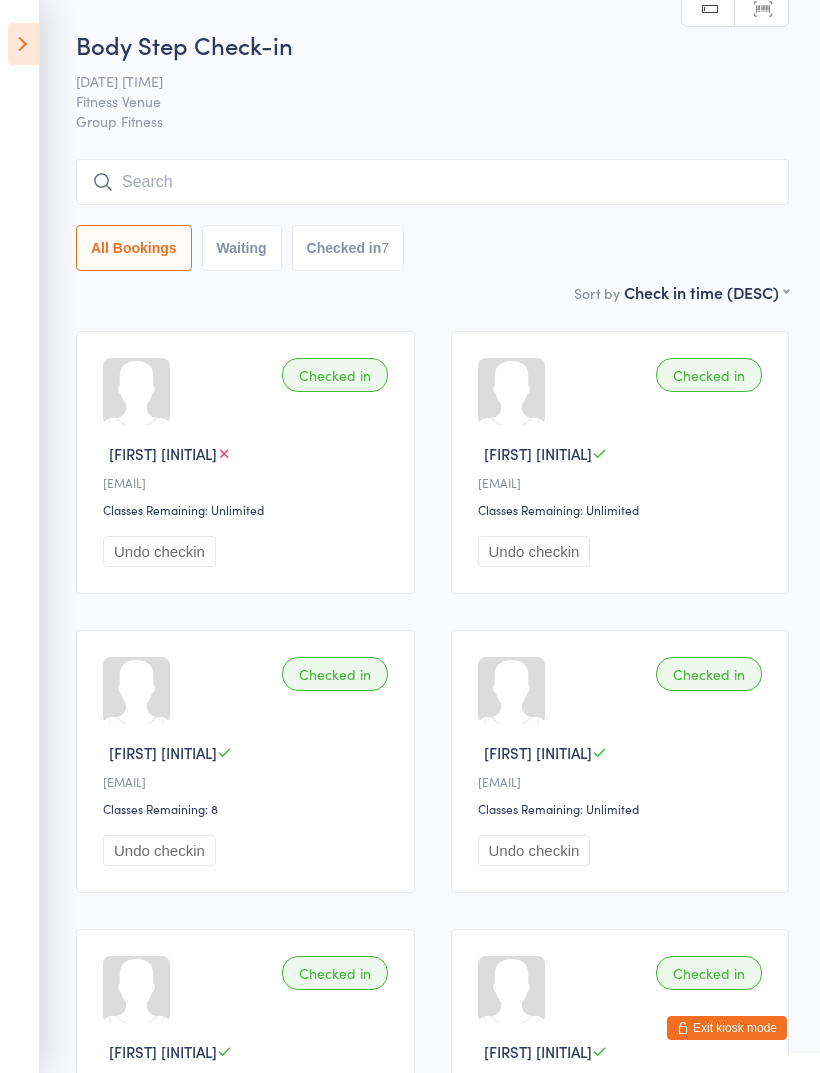 click at bounding box center [432, 182] 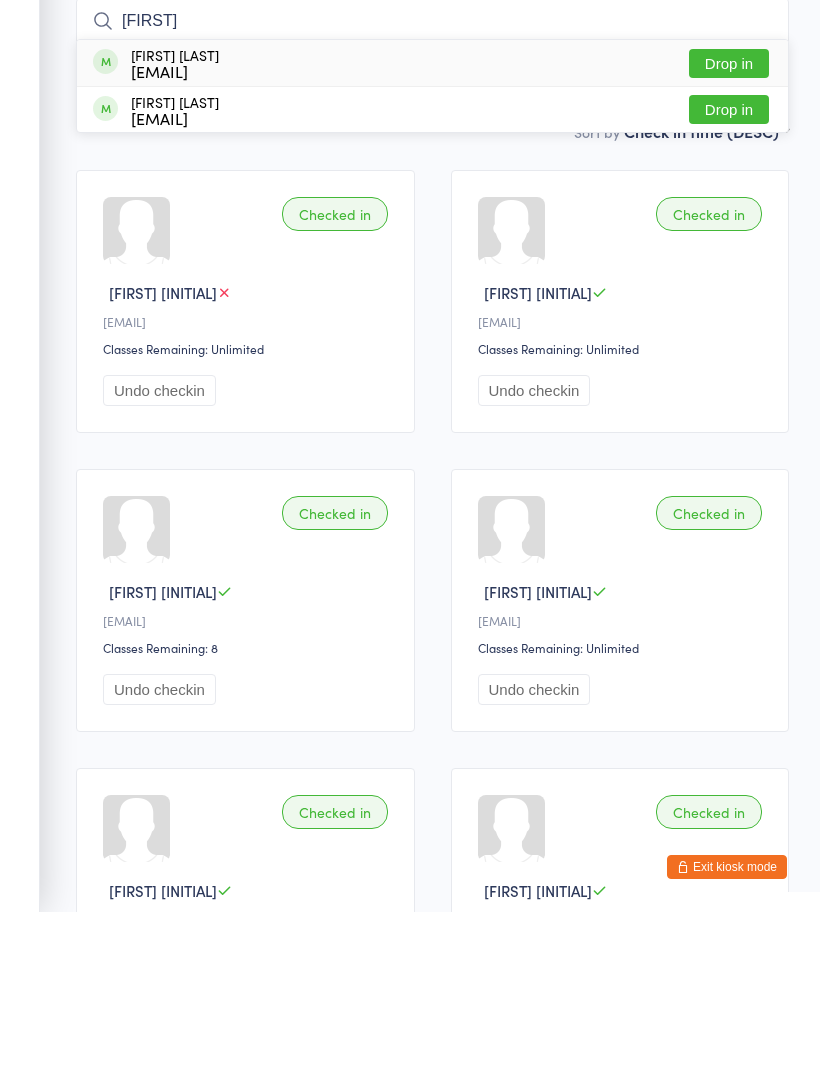 type on "N" 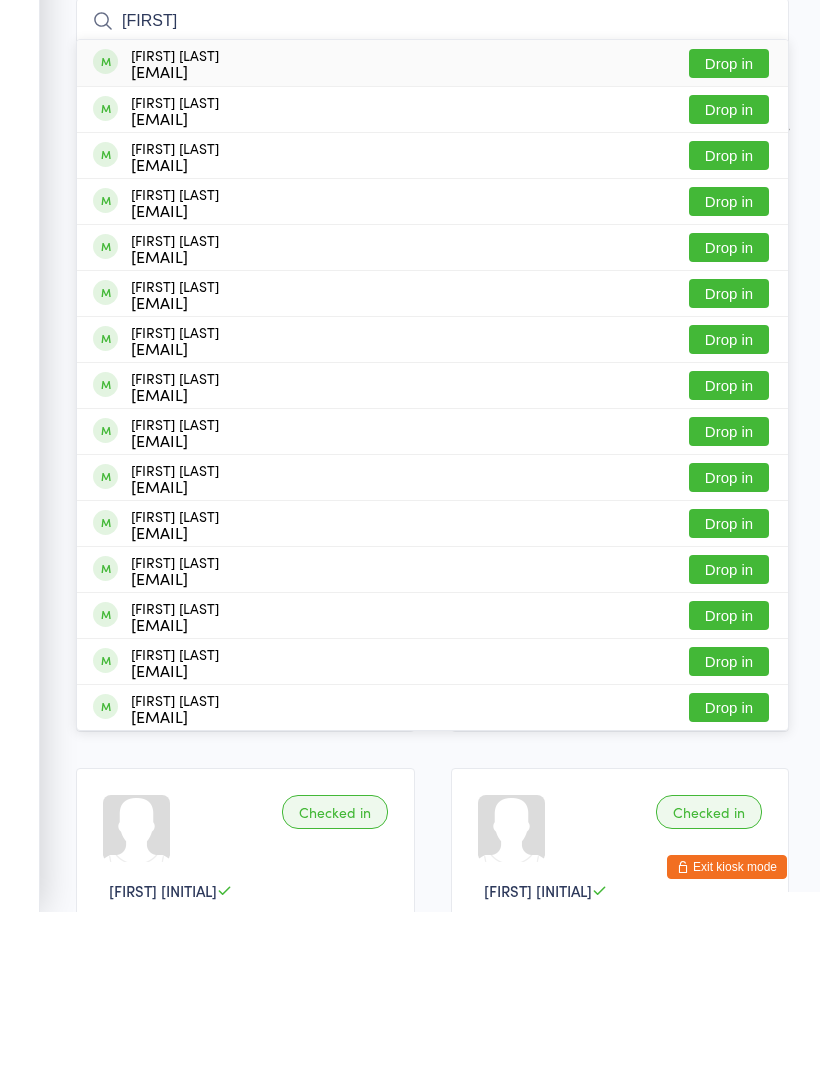 type on "Man" 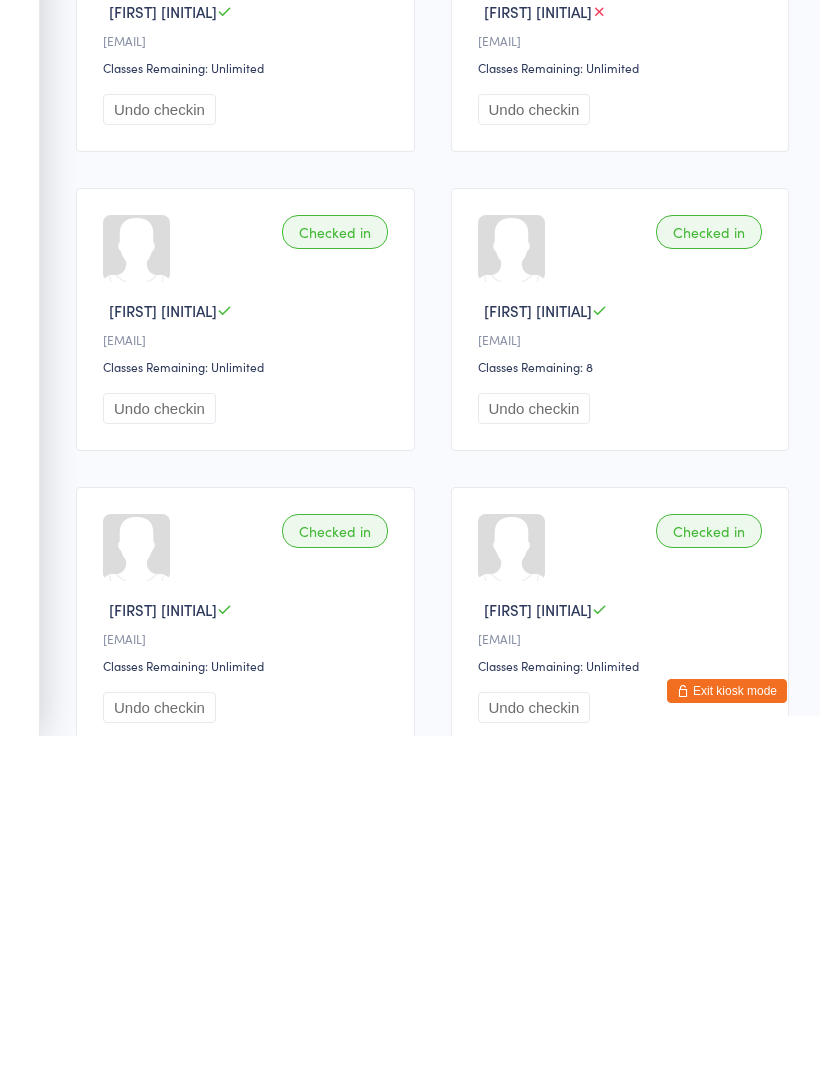 scroll, scrollTop: 0, scrollLeft: 0, axis: both 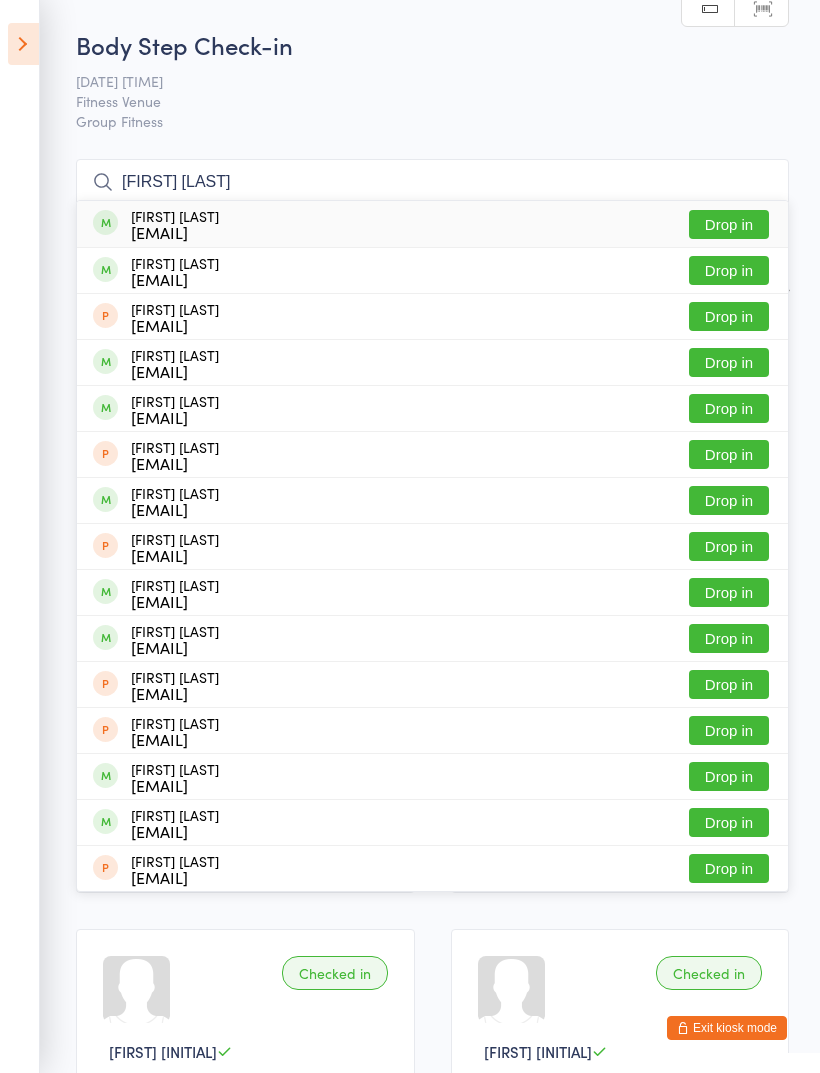 type on "Lucy robin" 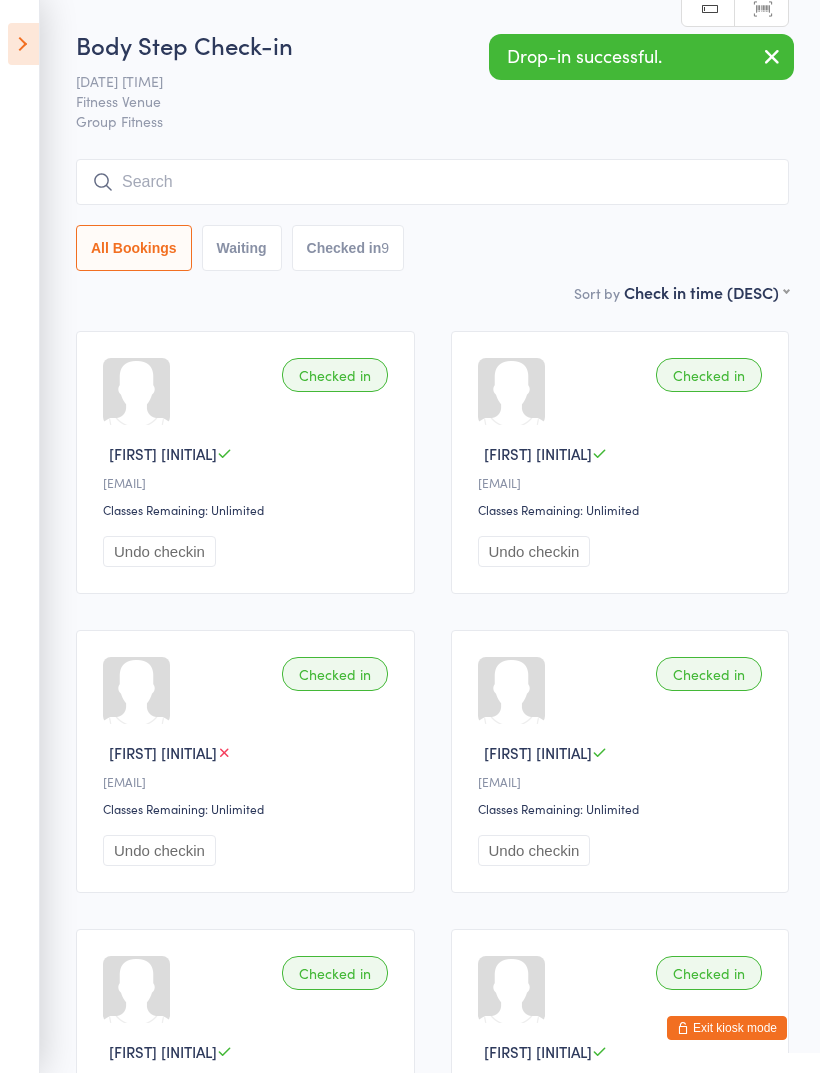 click on "Body Step Check-in 6 Aug 8:45am  Fitness Venue  Group Fitness  Manual search Scanner input All Bookings Waiting  Checked in  9" at bounding box center (432, 154) 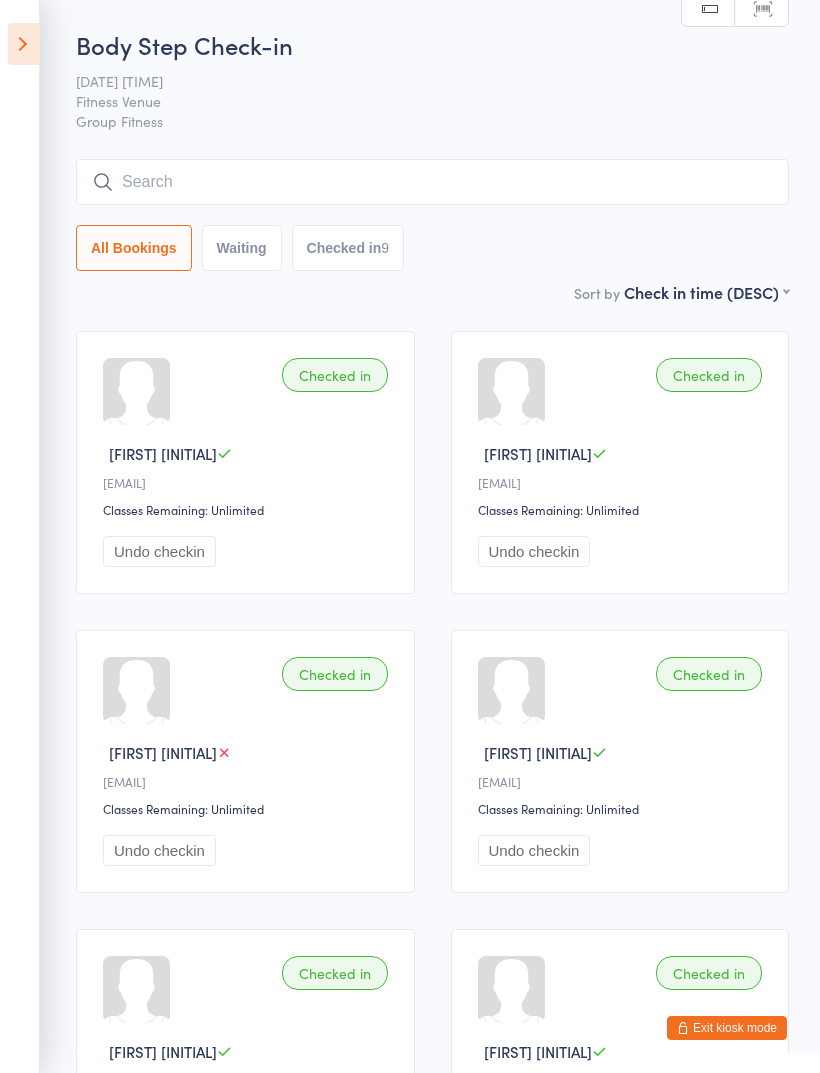 click at bounding box center (432, 182) 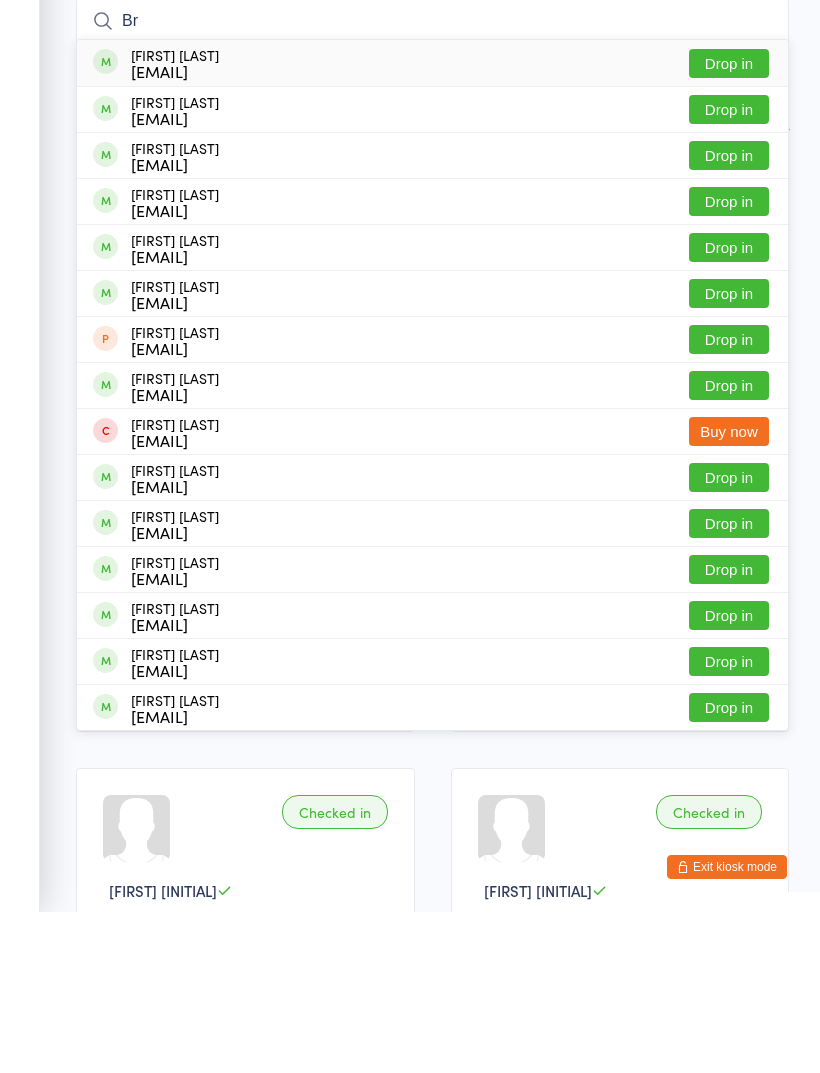 type on "Br" 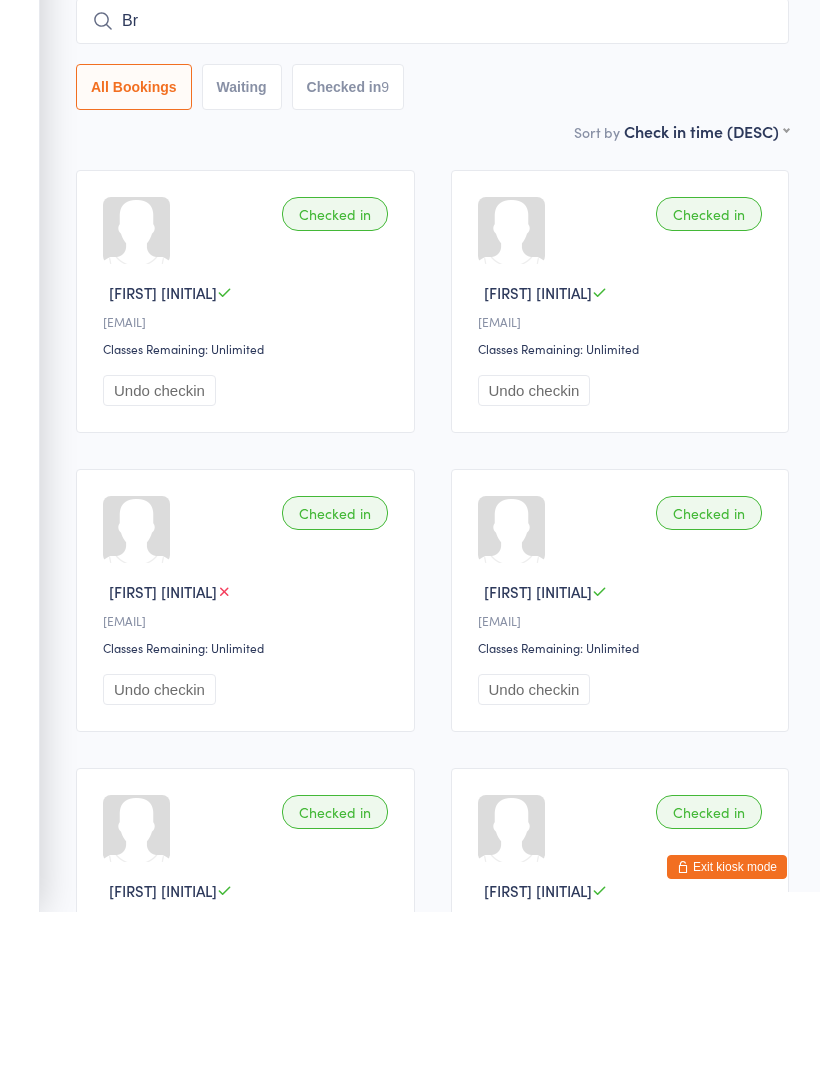 type 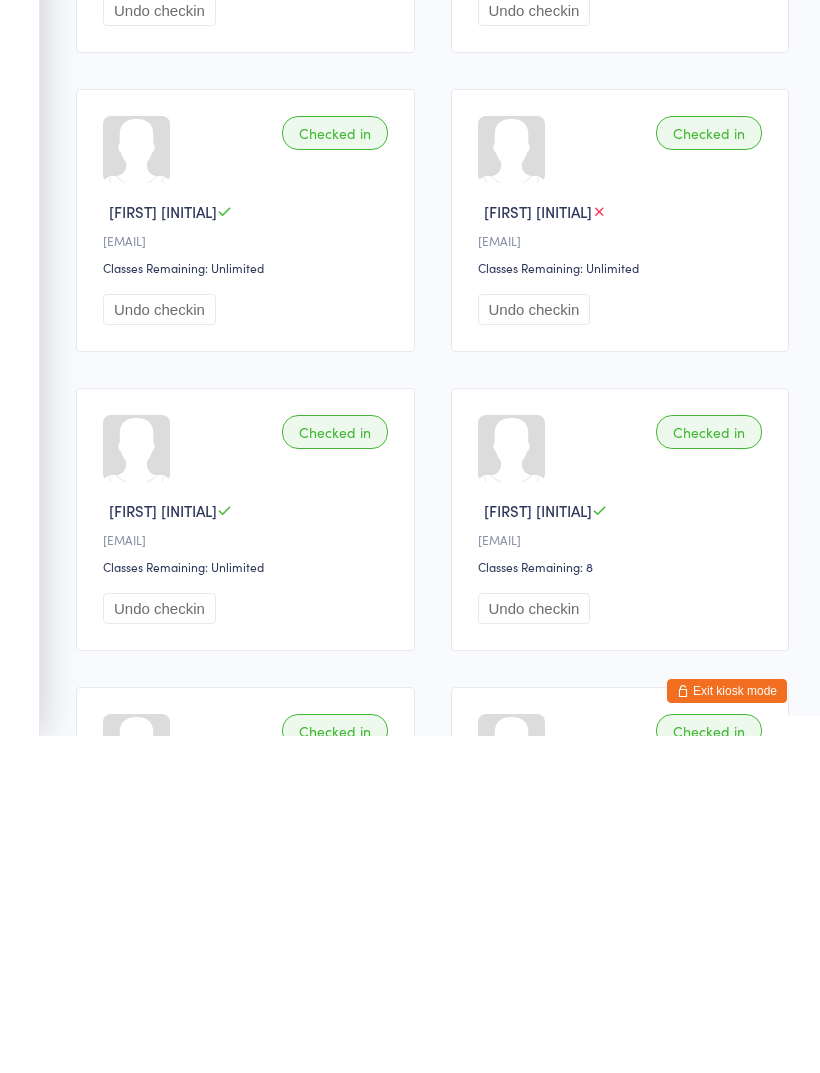 scroll, scrollTop: 205, scrollLeft: 0, axis: vertical 